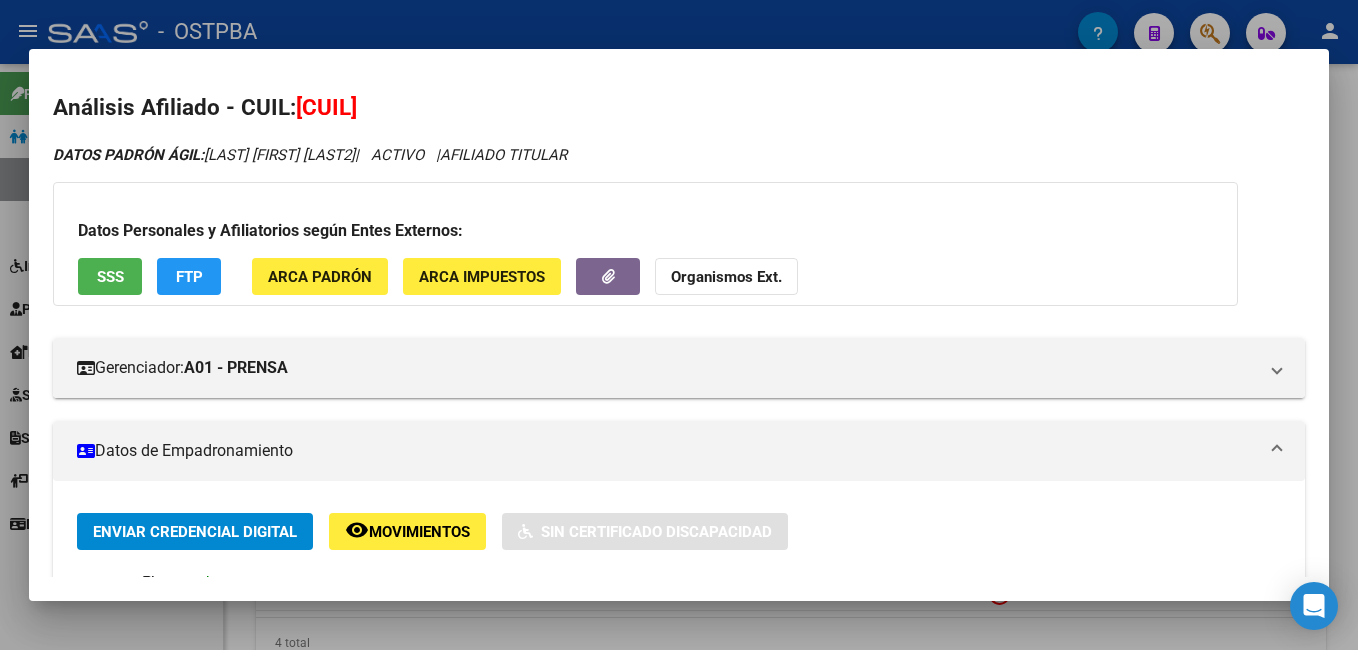 scroll, scrollTop: 0, scrollLeft: 0, axis: both 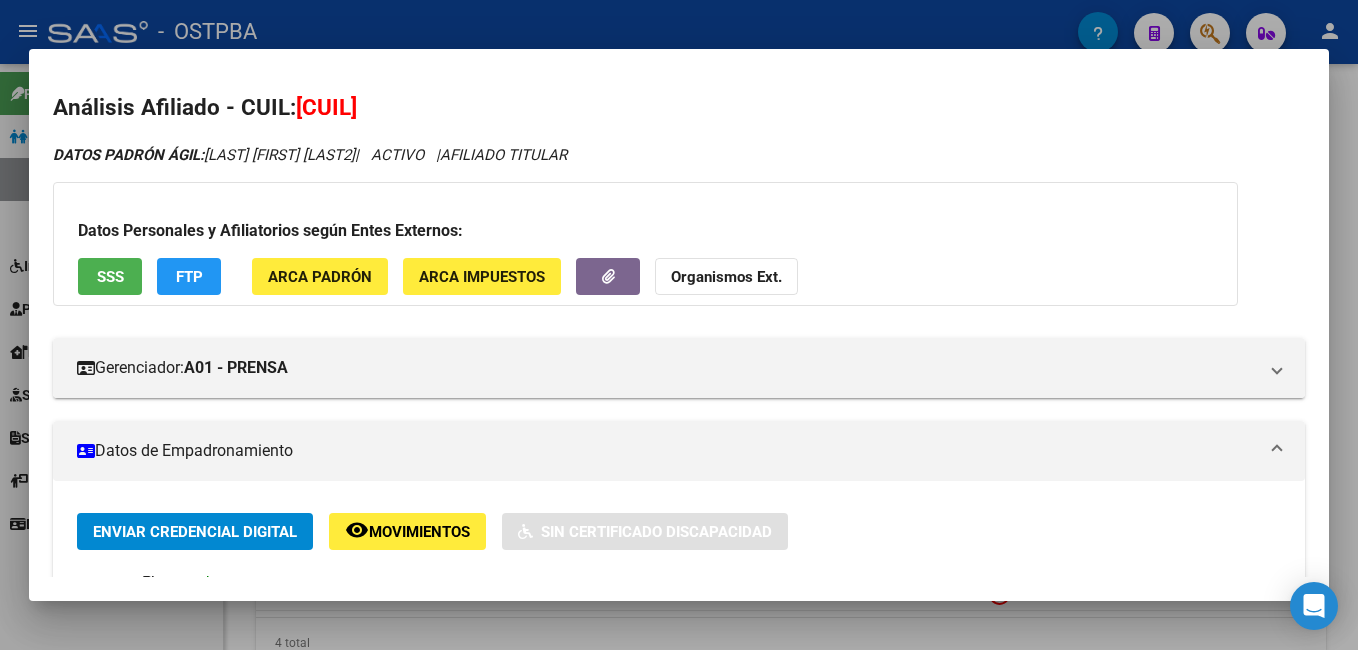 click at bounding box center [679, 325] 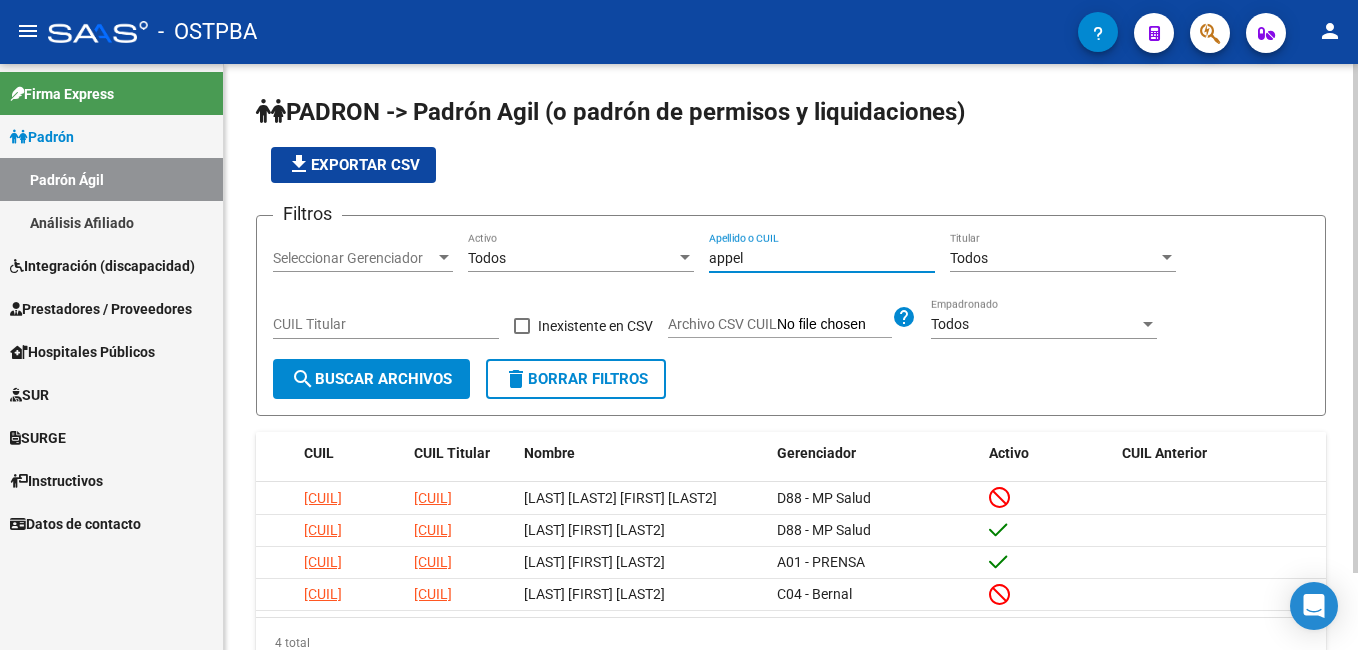drag, startPoint x: 757, startPoint y: 262, endPoint x: 670, endPoint y: 259, distance: 87.05171 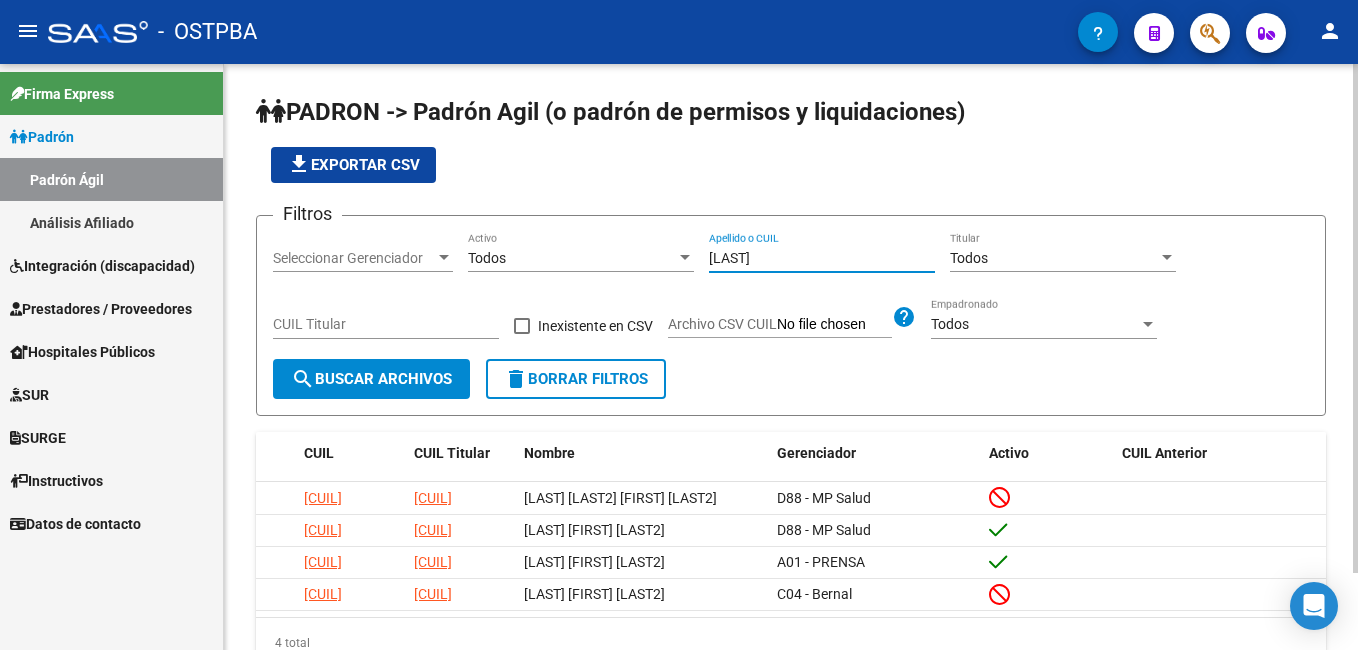 type on "[LAST]" 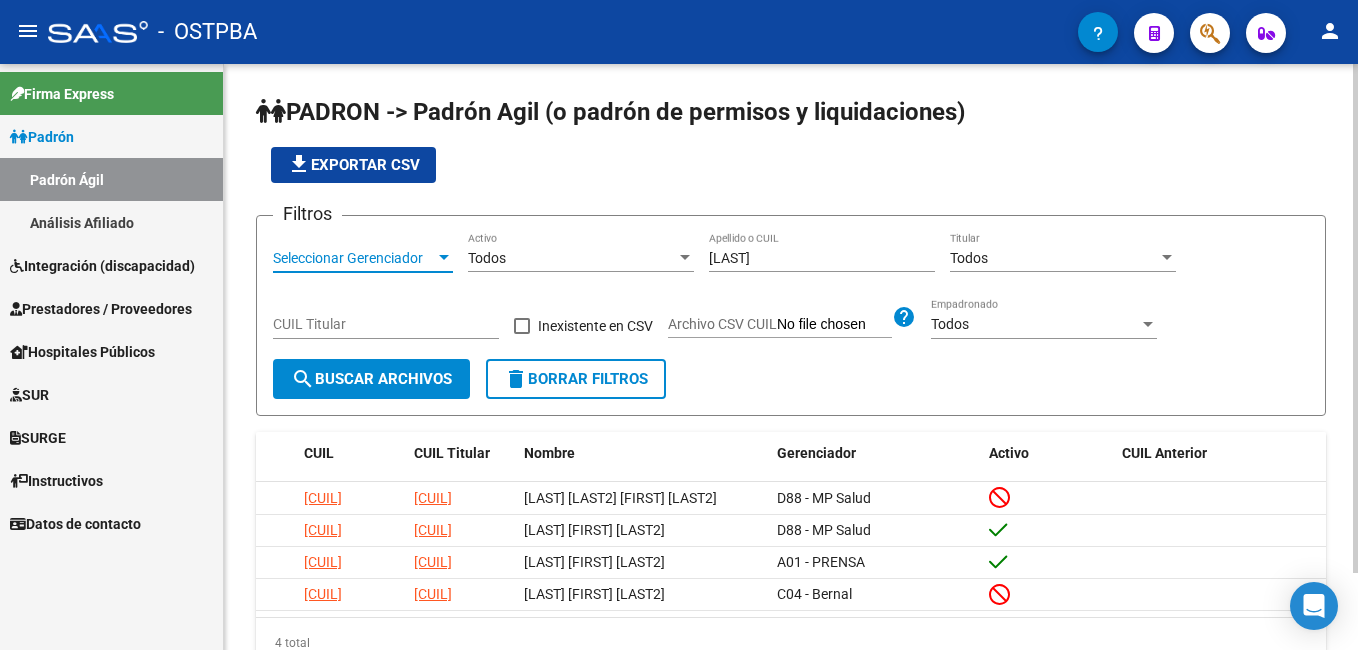 click at bounding box center (444, 257) 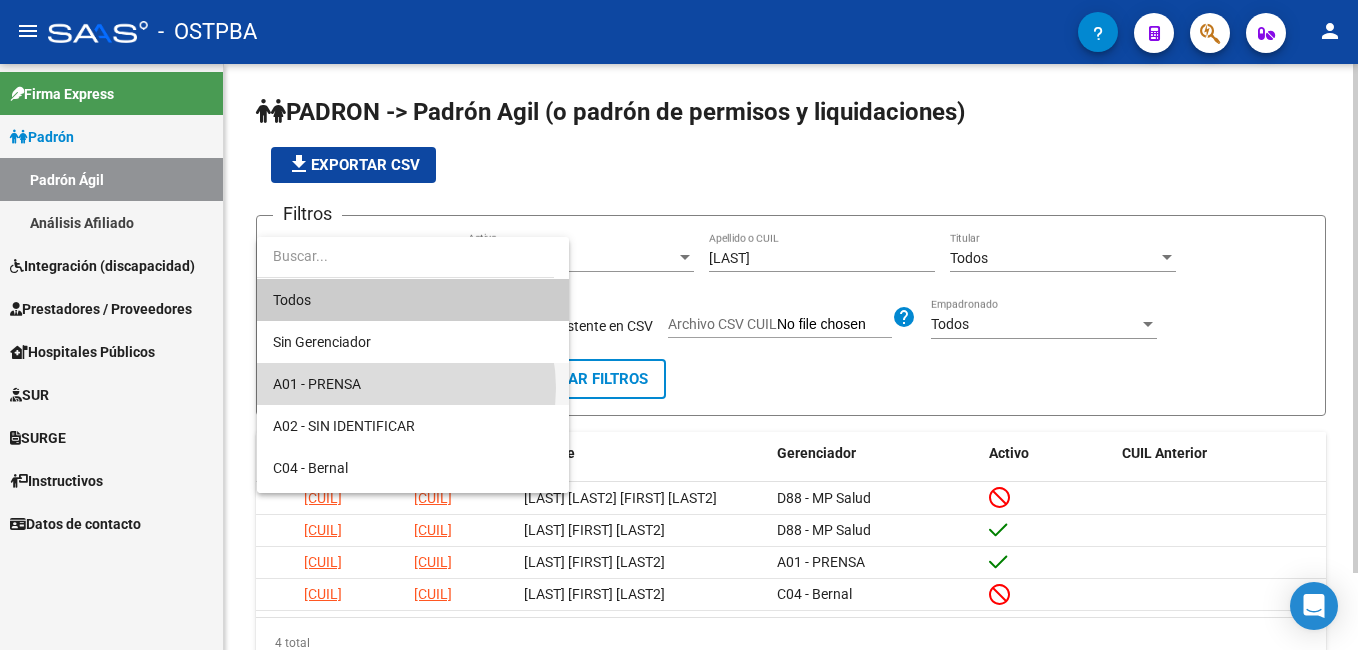 click on "A01 - PRENSA" at bounding box center (413, 384) 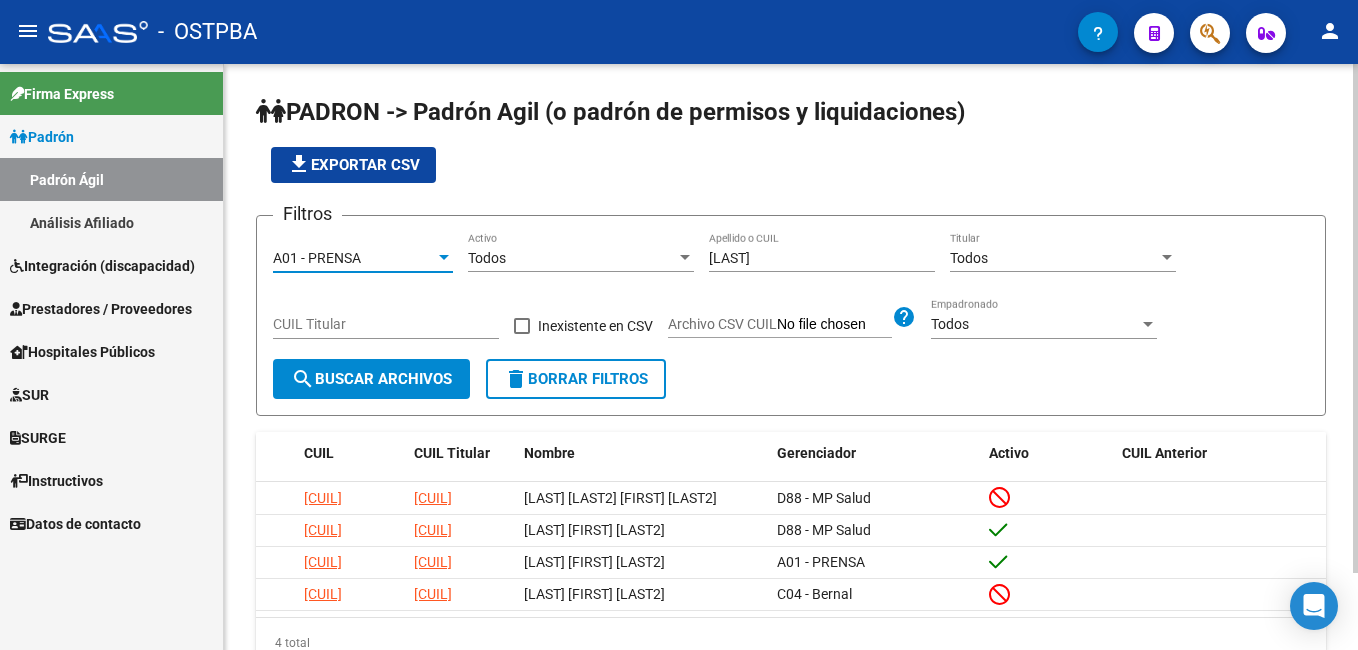 click on "search  Buscar Archivos" 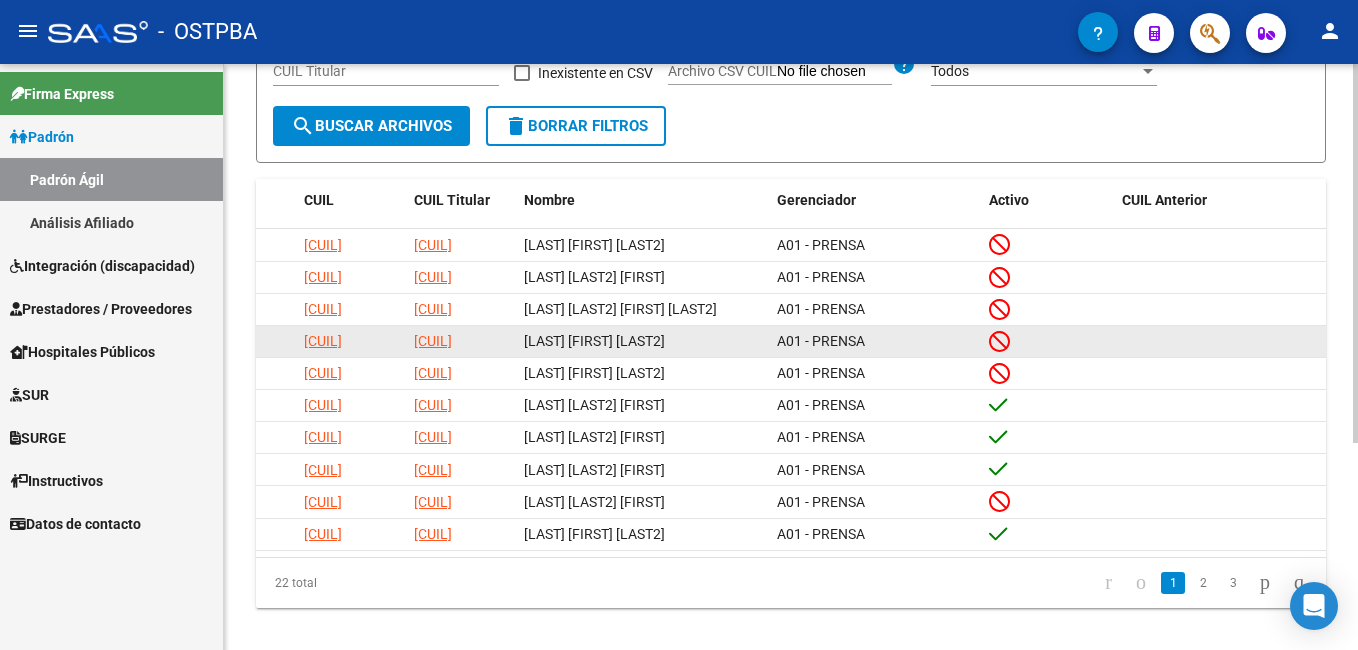 scroll, scrollTop: 300, scrollLeft: 0, axis: vertical 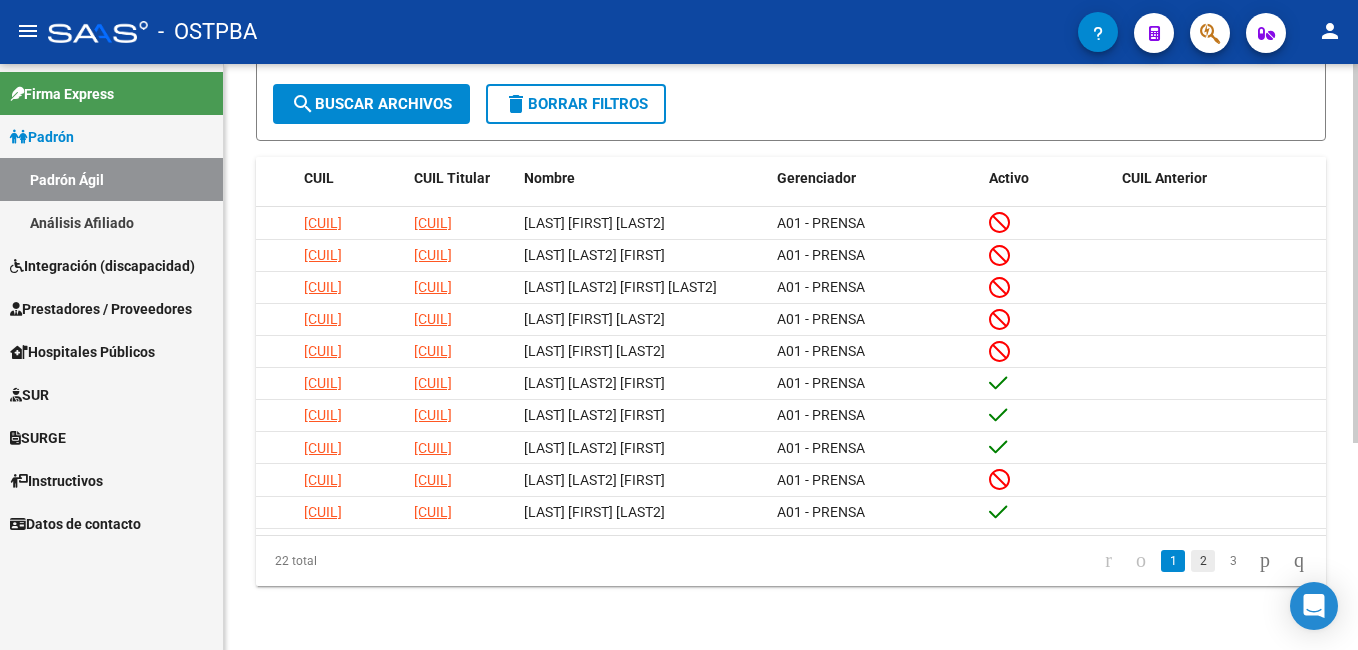 click on "2" 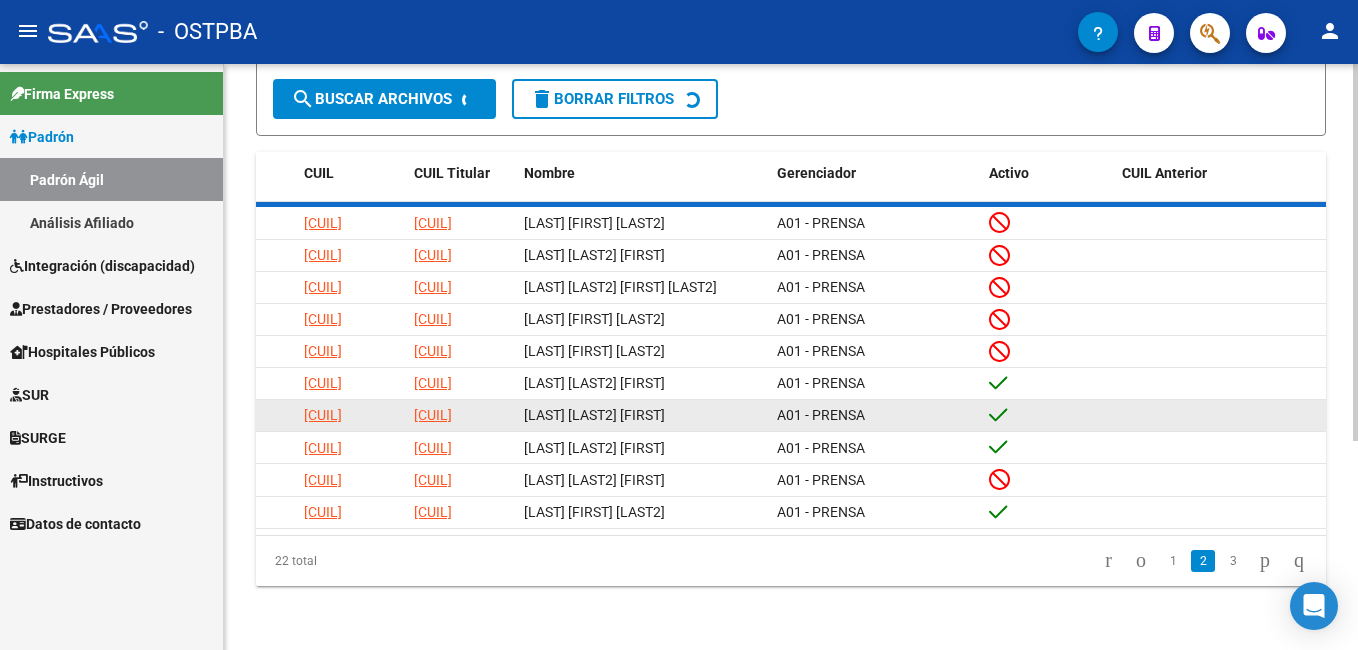 scroll, scrollTop: 287, scrollLeft: 0, axis: vertical 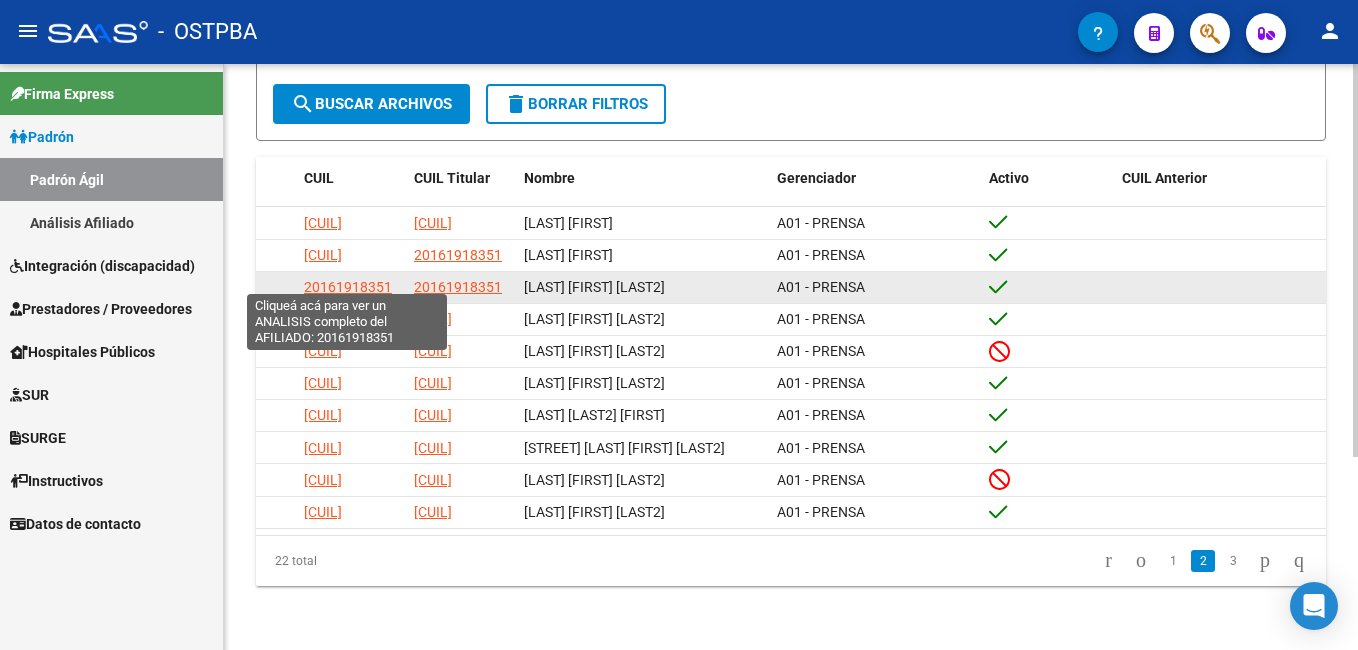 click on "20161918351" 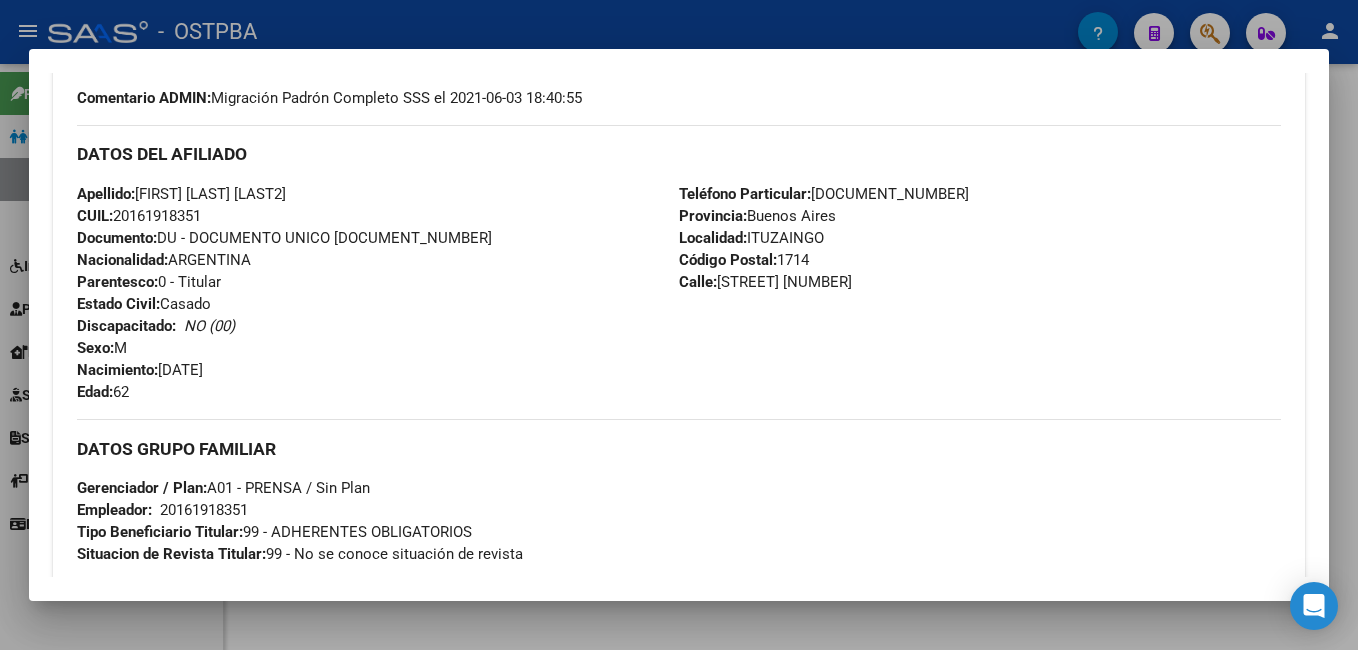 scroll, scrollTop: 600, scrollLeft: 0, axis: vertical 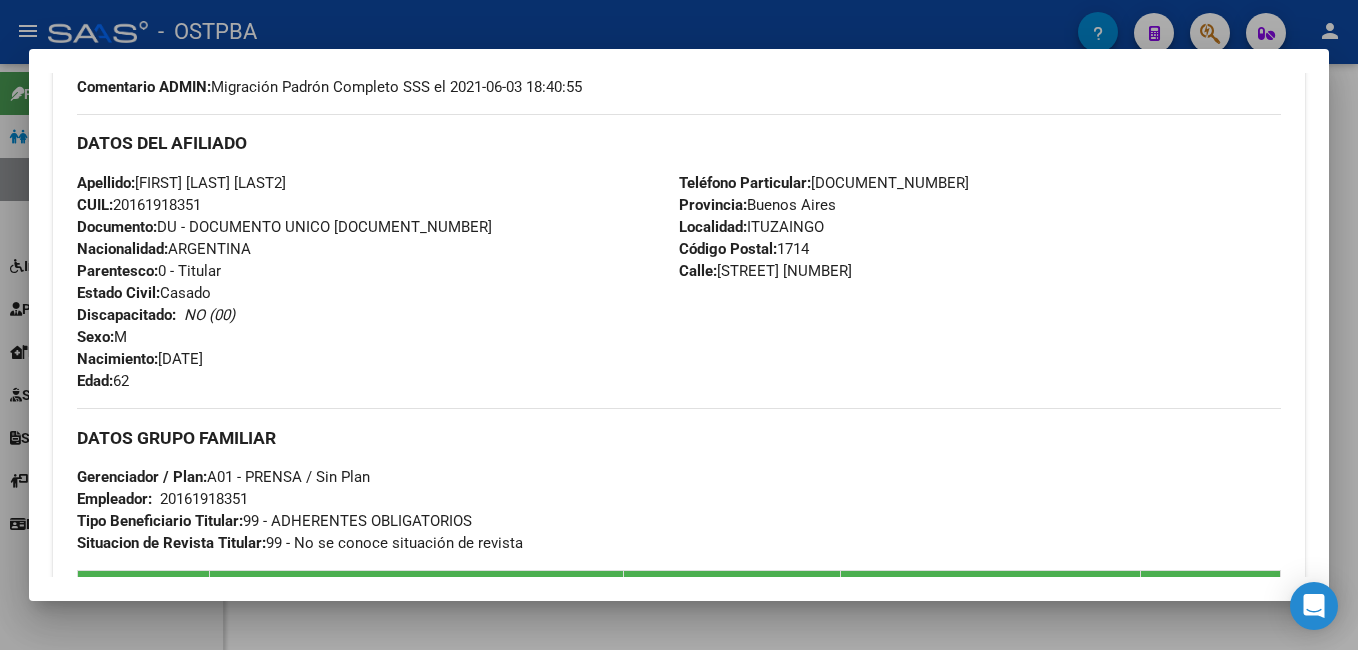 click at bounding box center [679, 325] 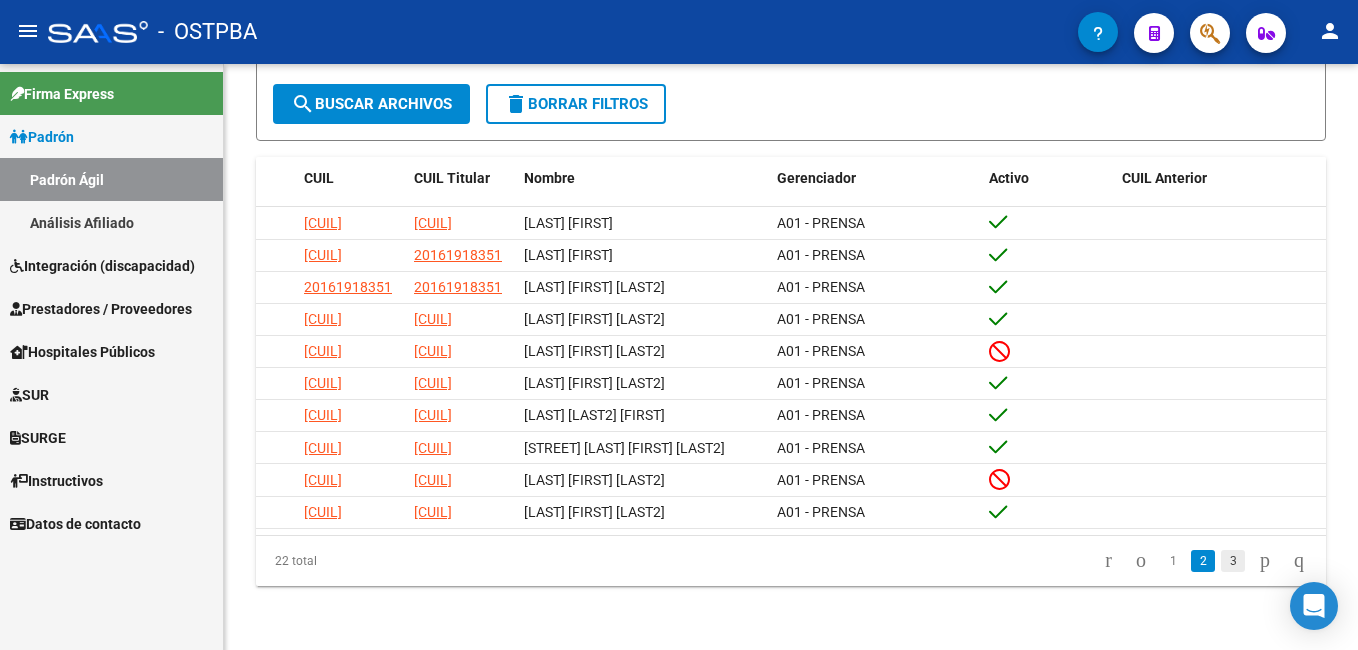 click on "3" 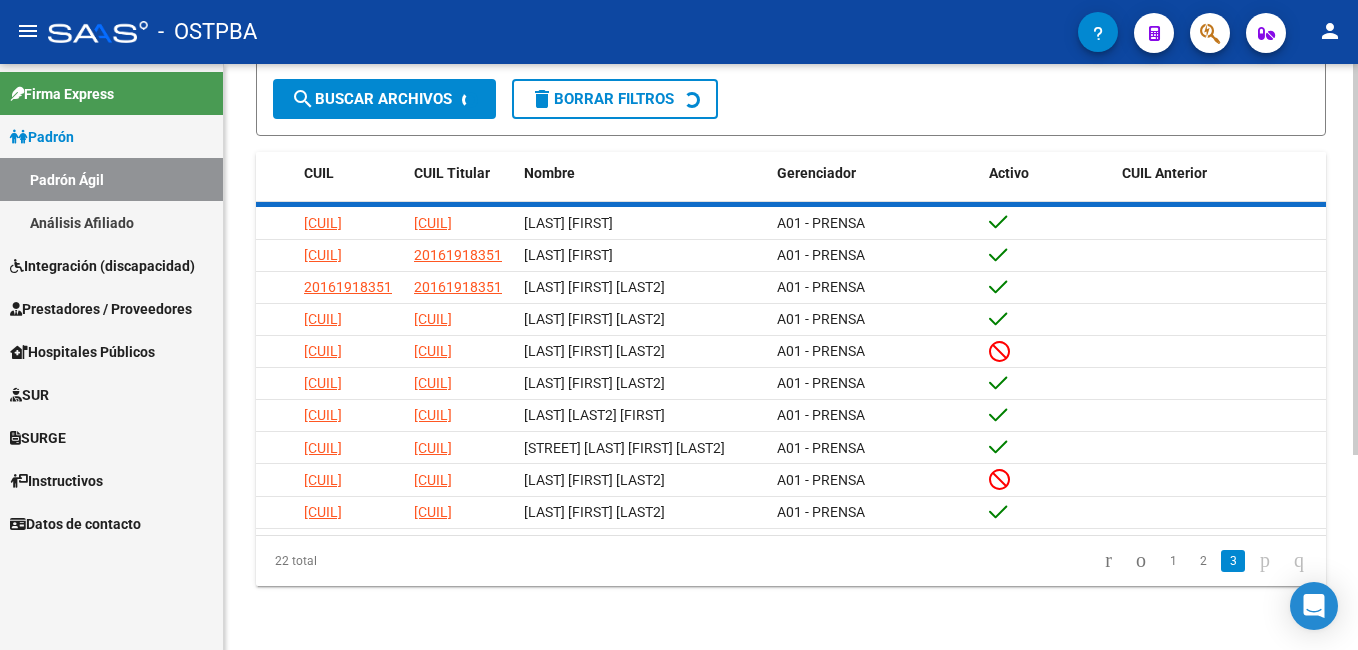scroll, scrollTop: 22, scrollLeft: 0, axis: vertical 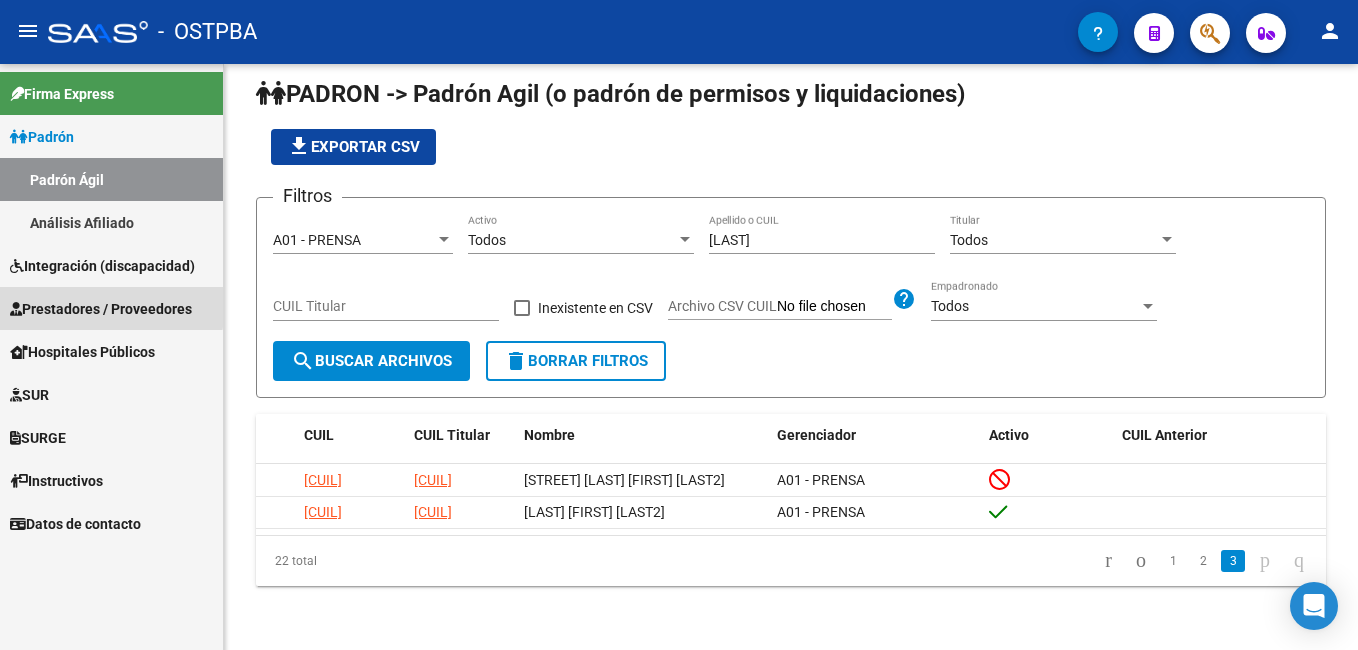 click on "Prestadores / Proveedores" at bounding box center [101, 309] 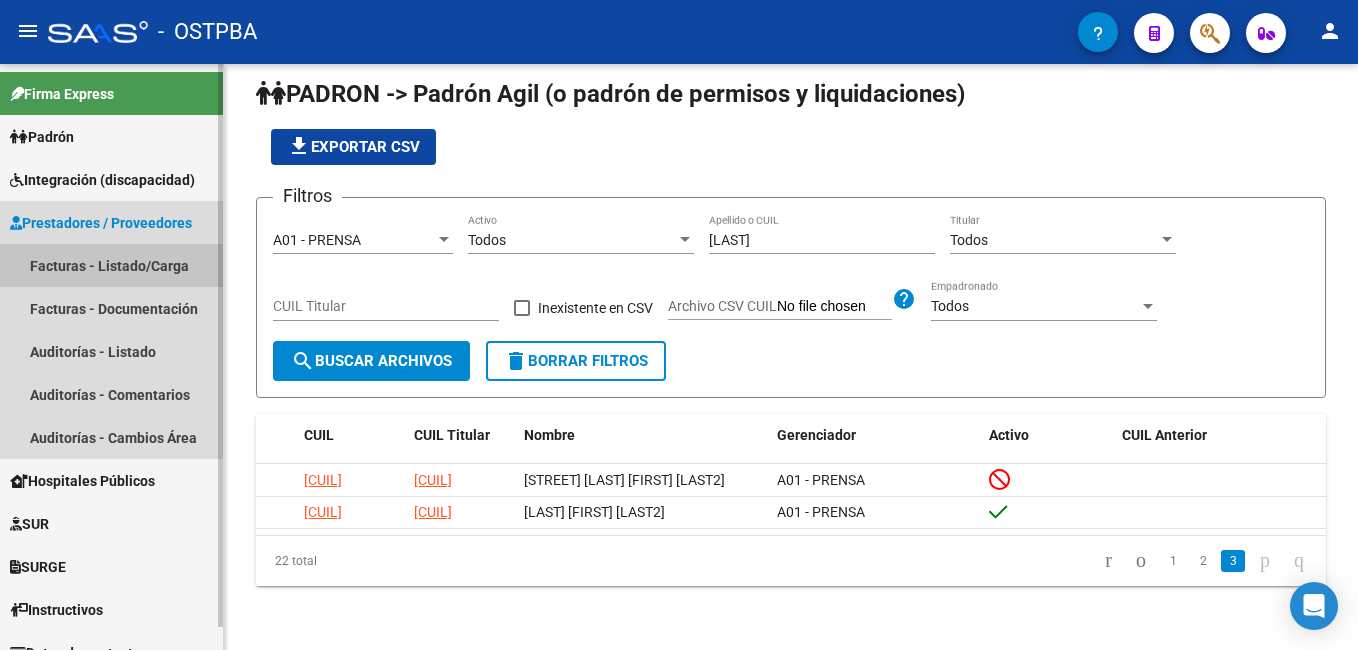 click on "Facturas - Listado/Carga" at bounding box center (111, 265) 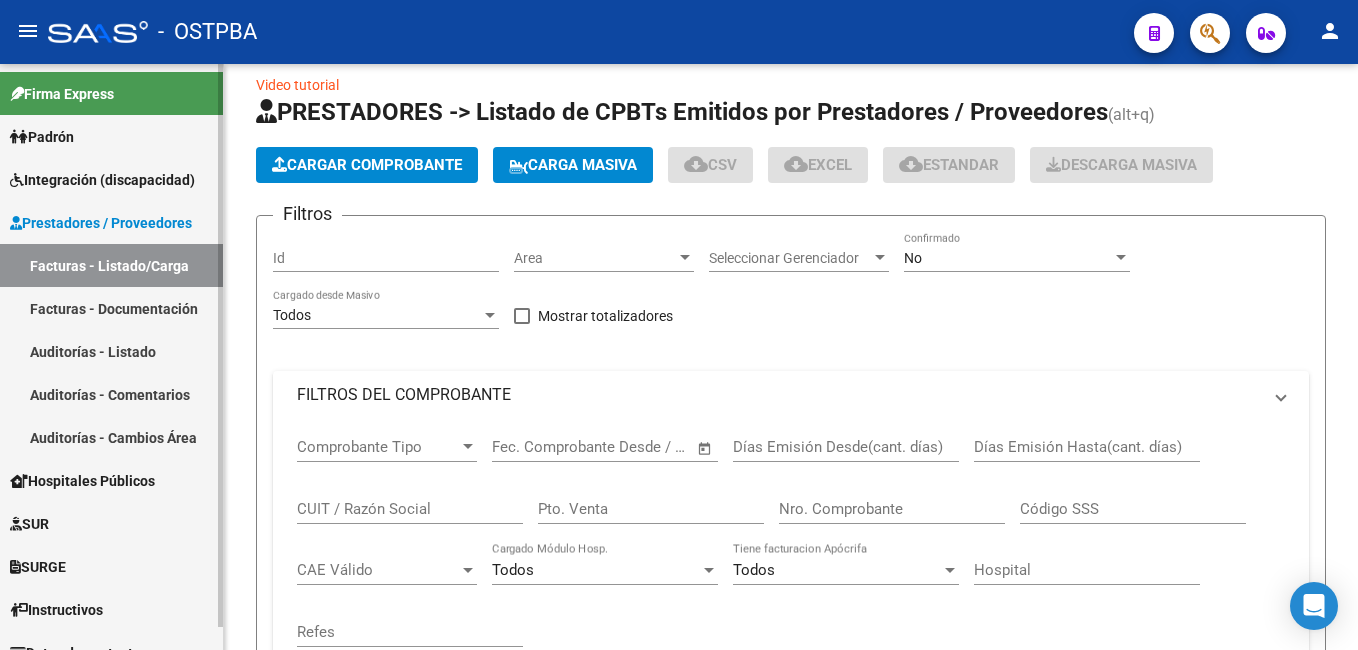 scroll, scrollTop: 0, scrollLeft: 0, axis: both 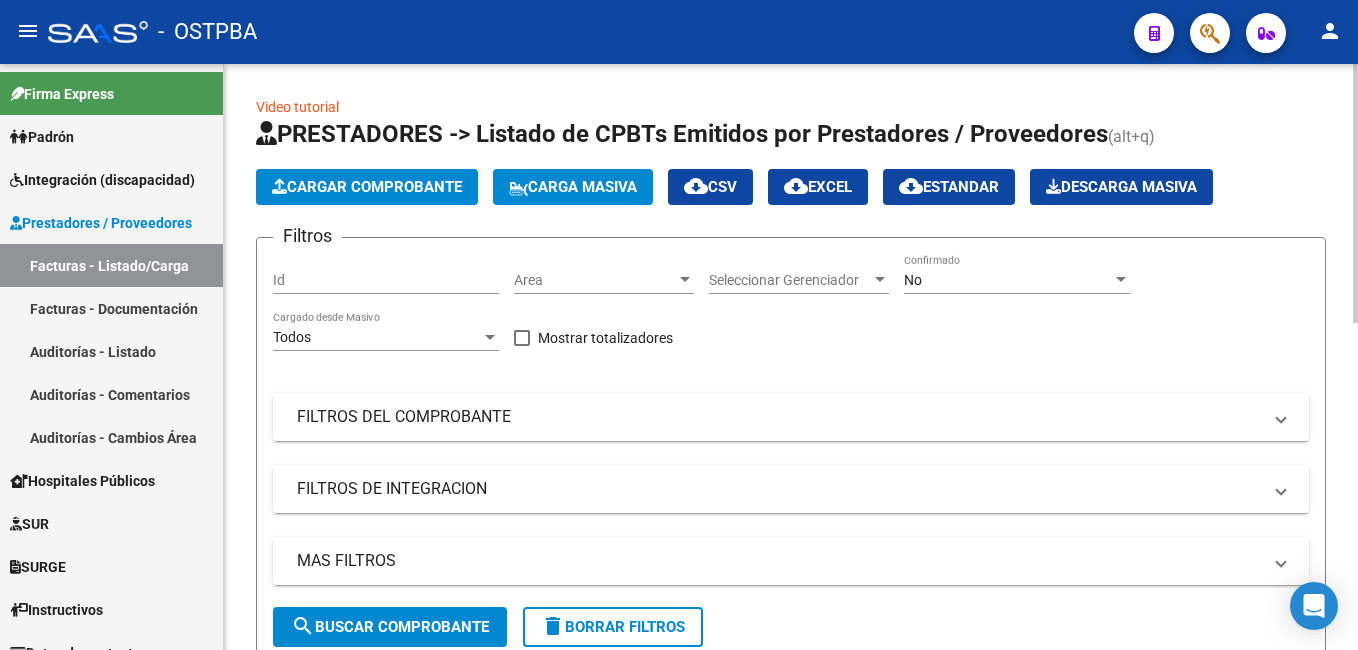 click at bounding box center (1121, 280) 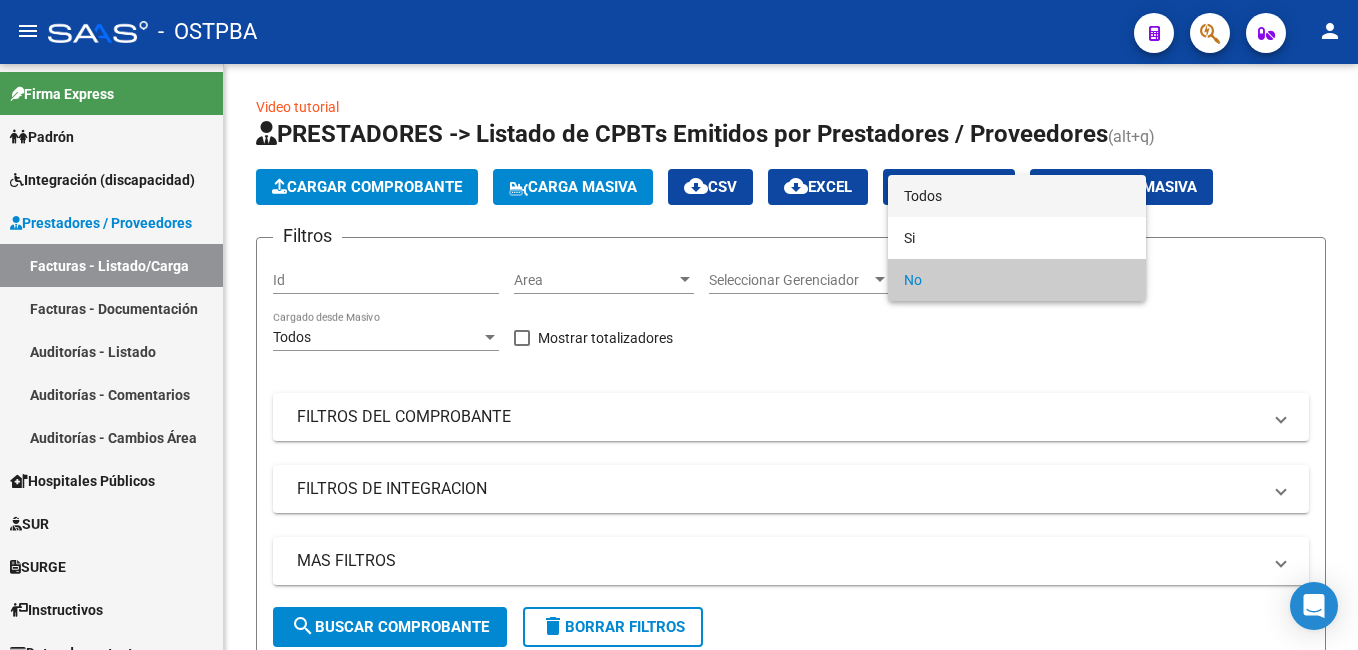 click on "Todos" at bounding box center [1017, 196] 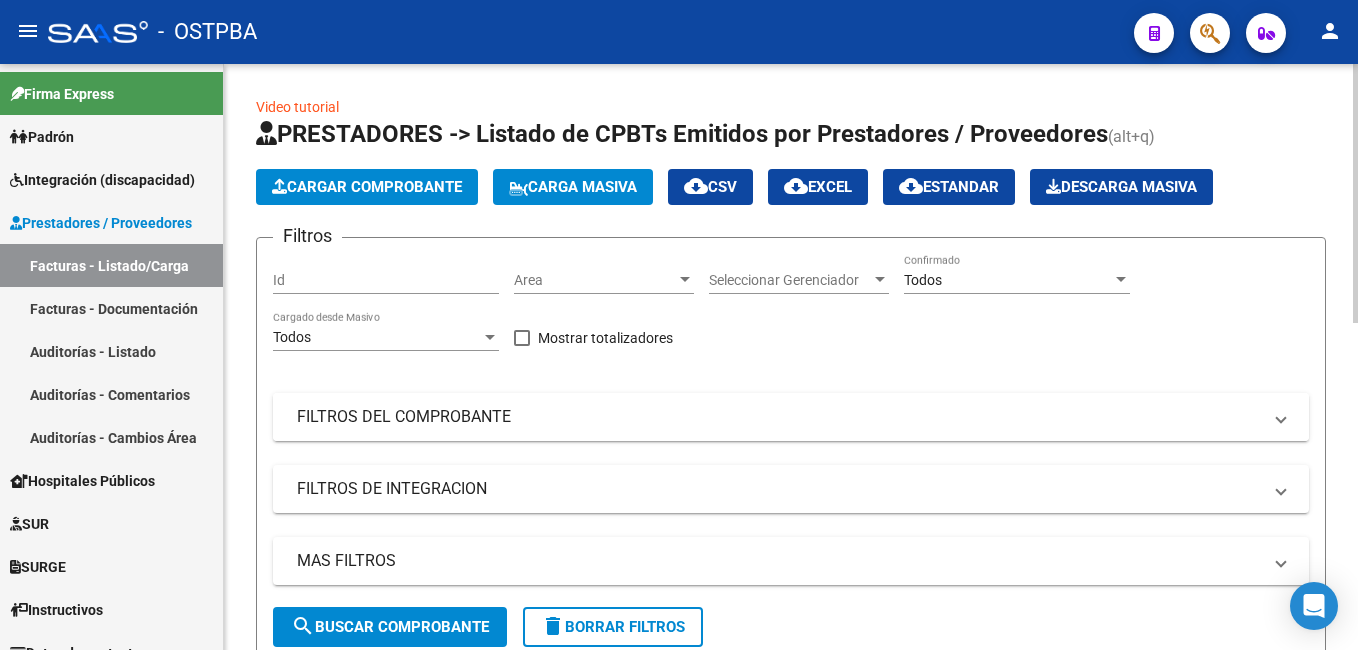 click on "FILTROS DEL COMPROBANTE" at bounding box center (791, 417) 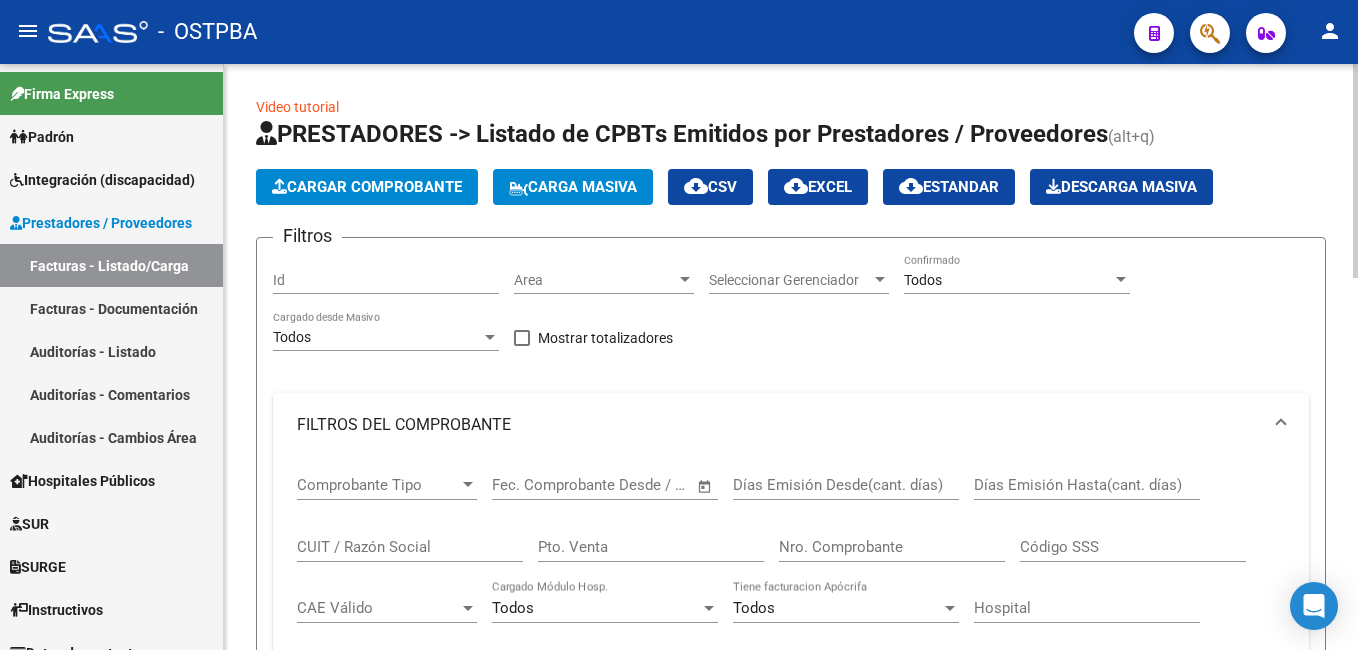 click on "Nro. Comprobante" at bounding box center (892, 547) 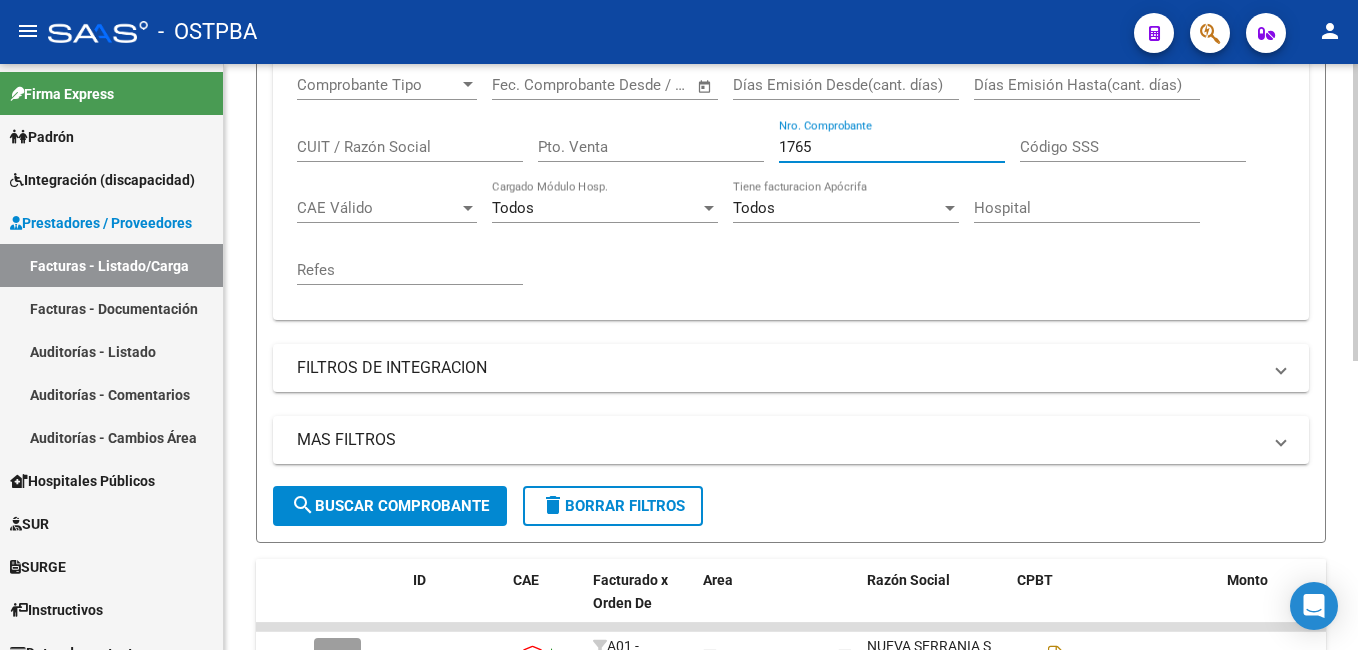 scroll, scrollTop: 500, scrollLeft: 0, axis: vertical 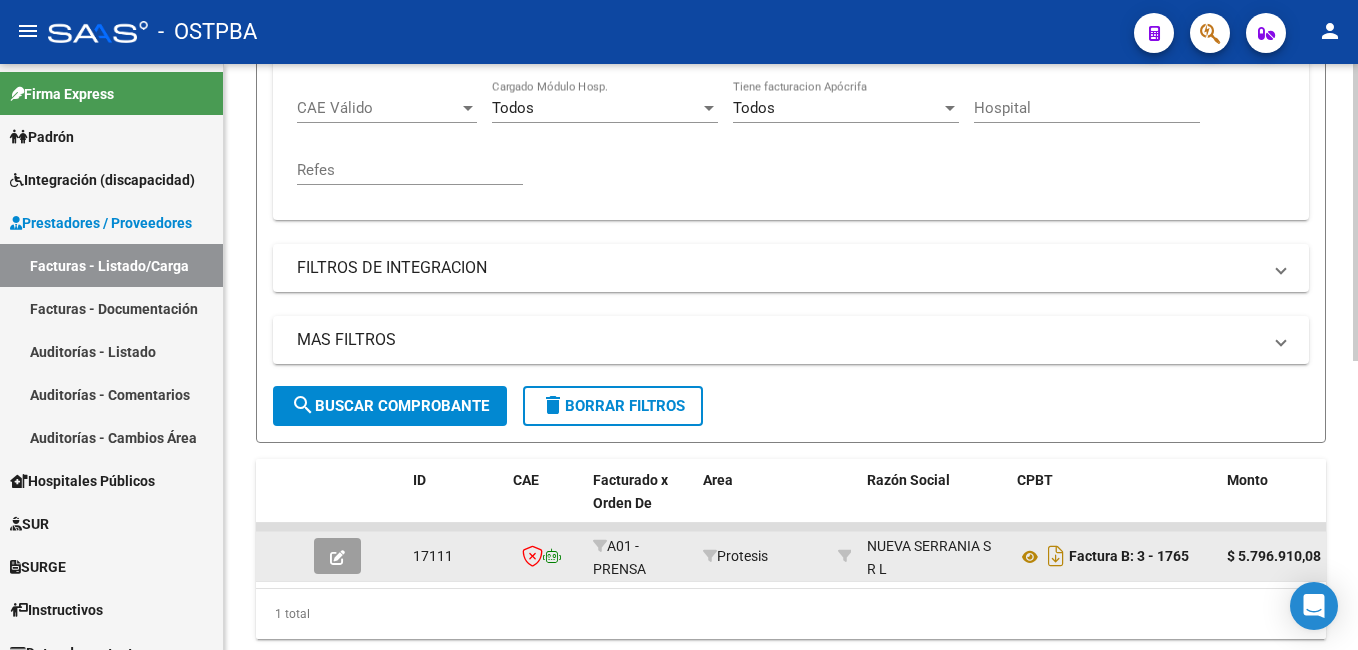 type on "1765" 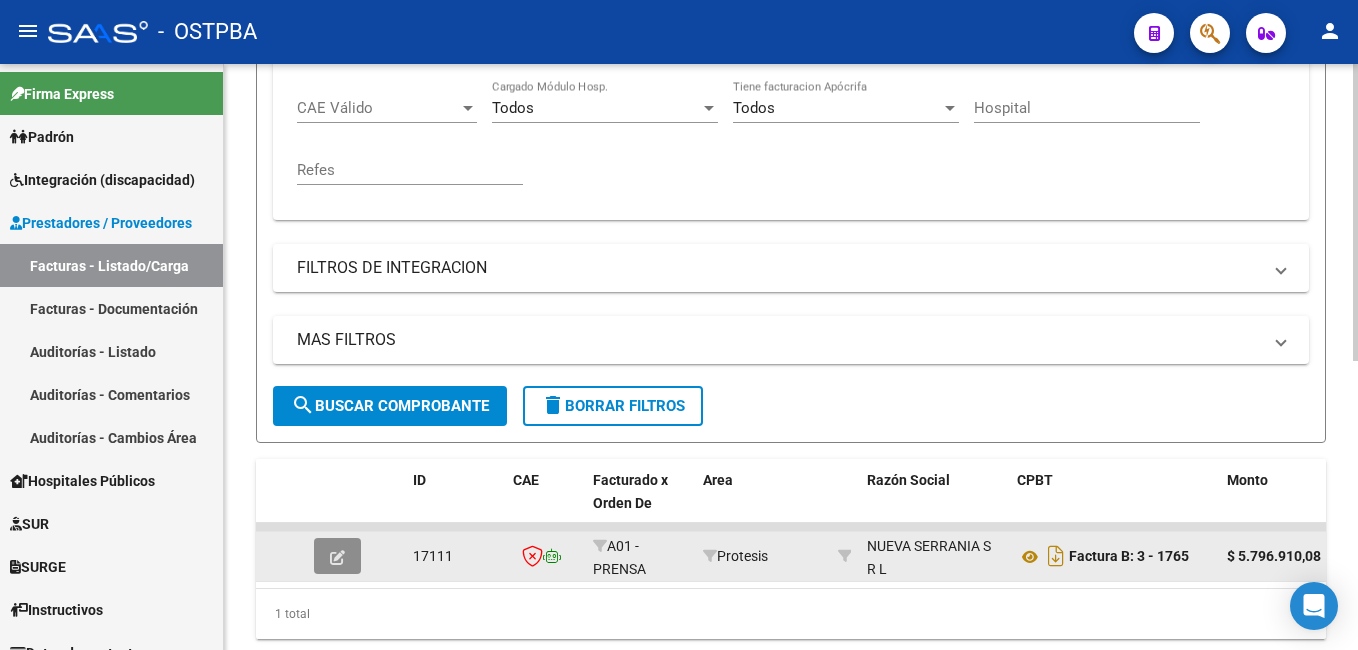 click 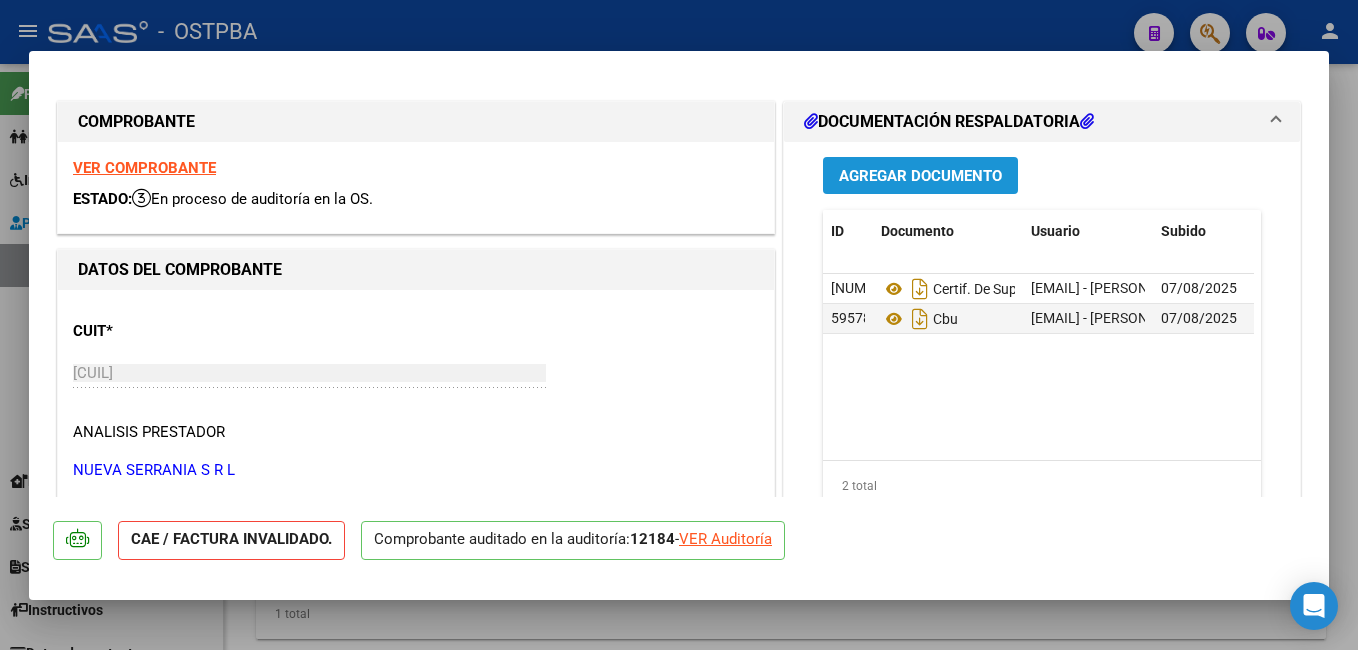 click on "Agregar Documento" at bounding box center (920, 176) 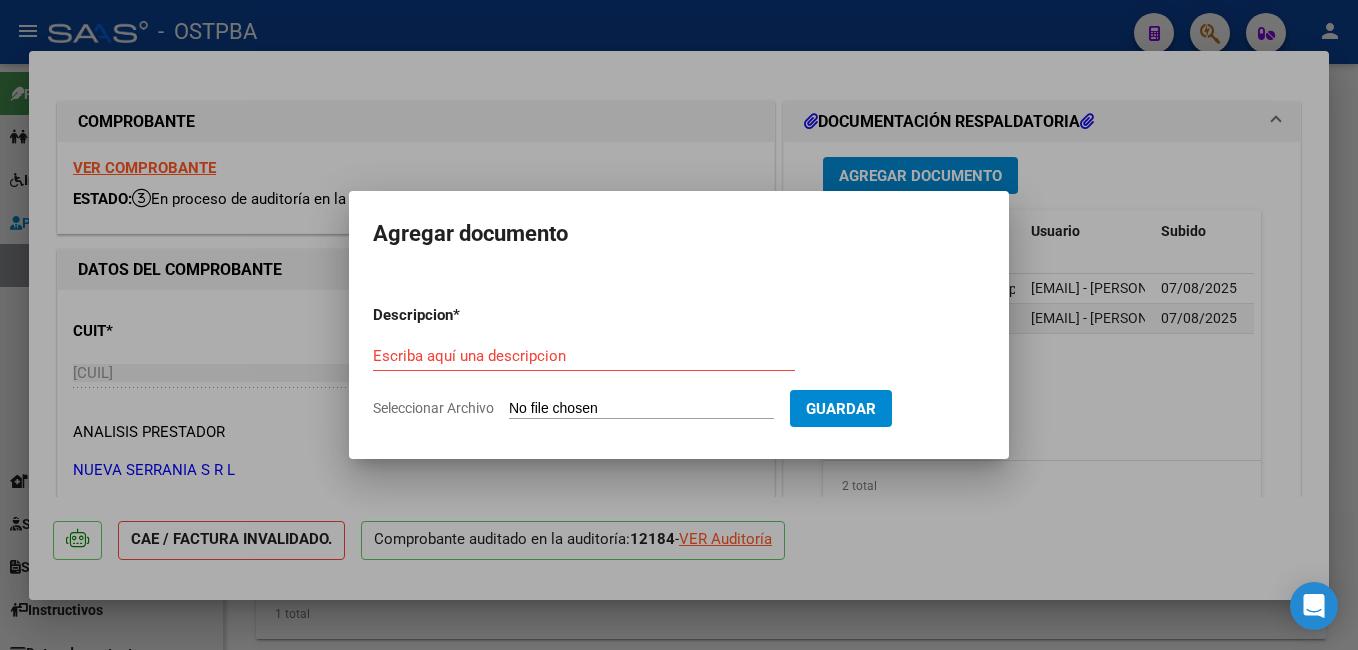 click on "Seleccionar Archivo" 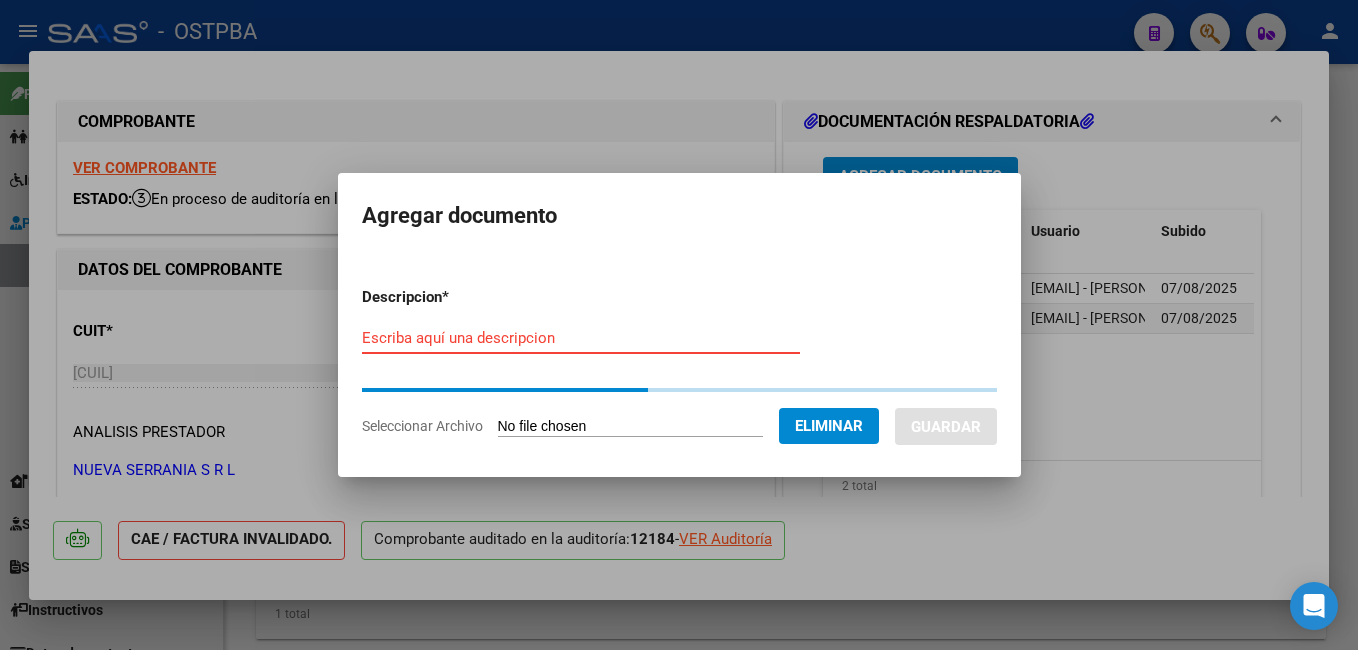 click on "Escriba aquí una descripcion" at bounding box center (581, 338) 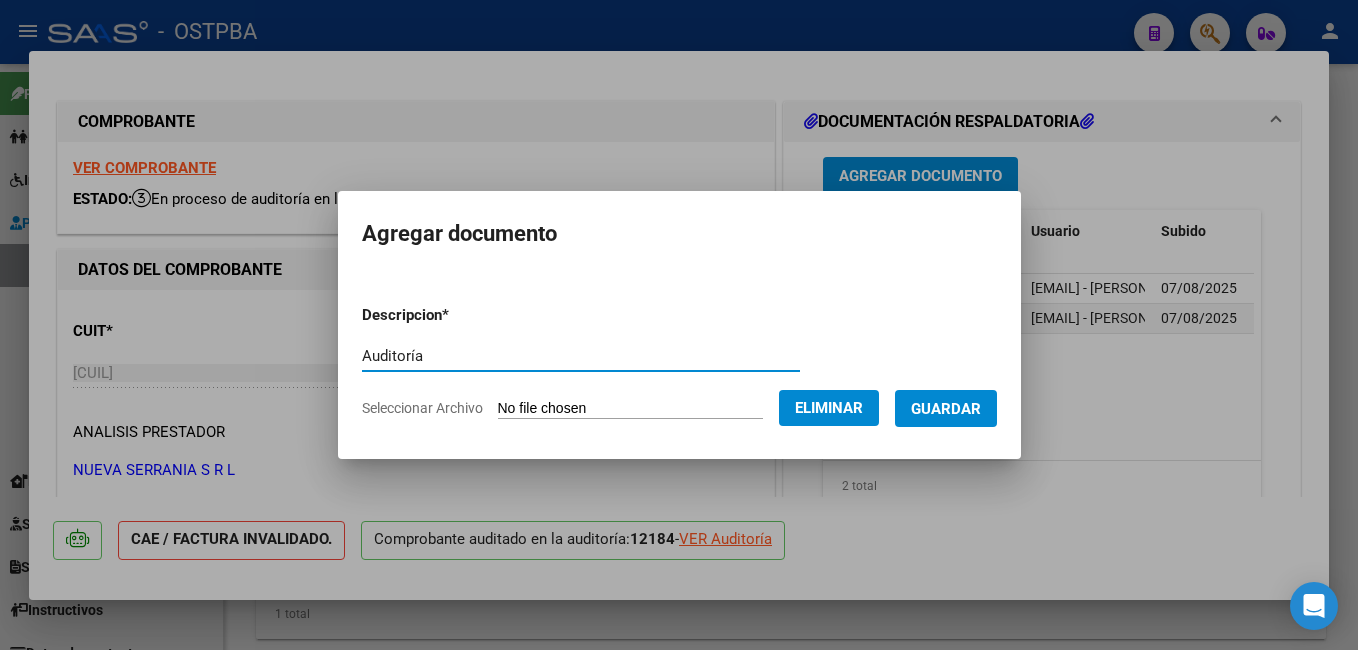 type on "Auditoría" 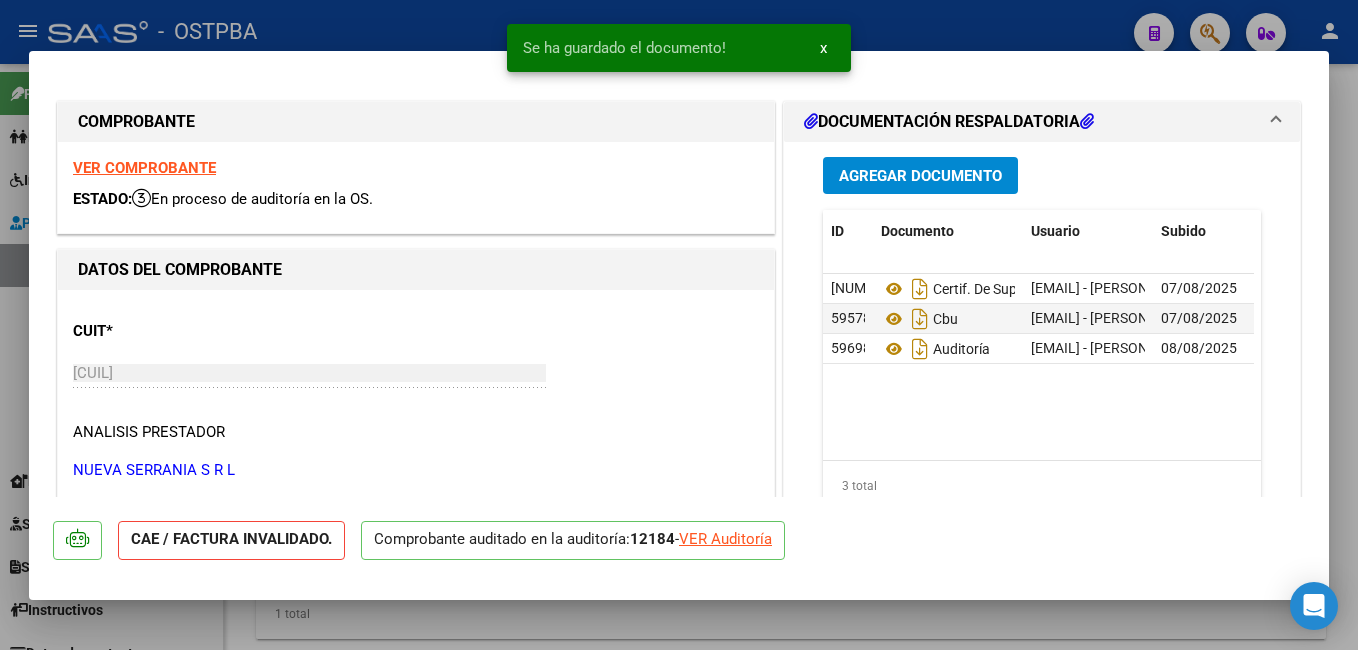 click at bounding box center [679, 325] 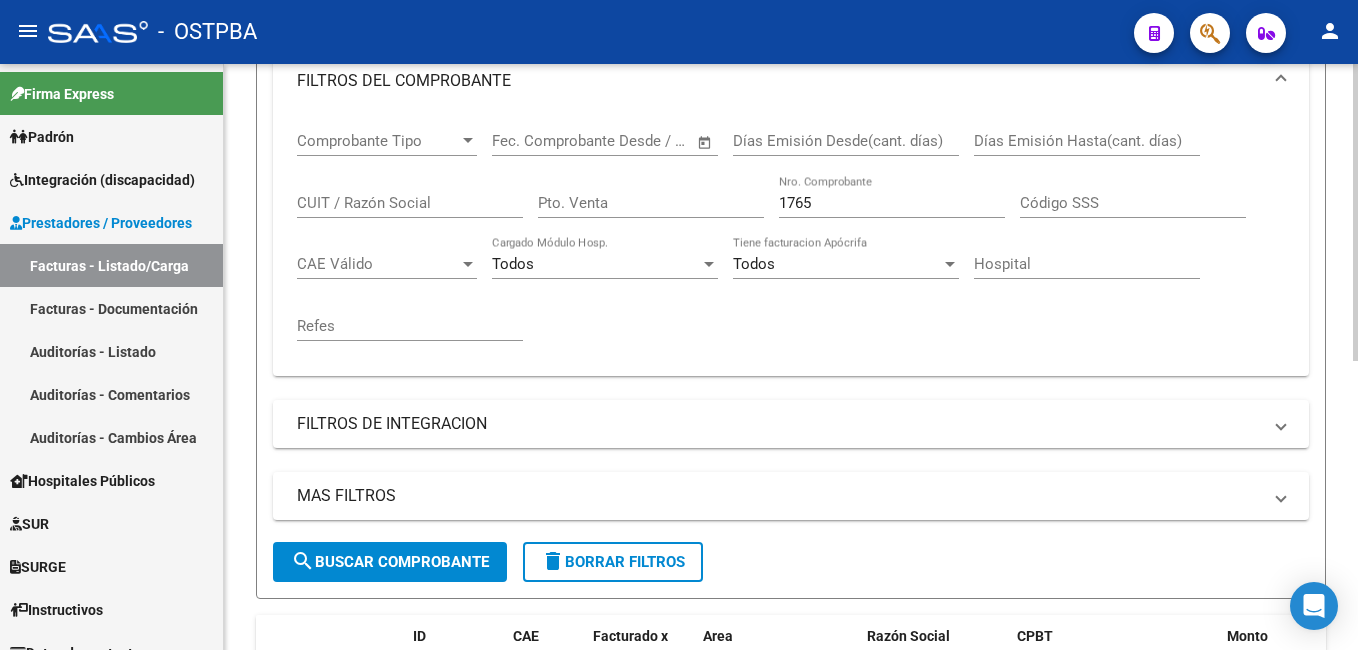 scroll, scrollTop: 300, scrollLeft: 0, axis: vertical 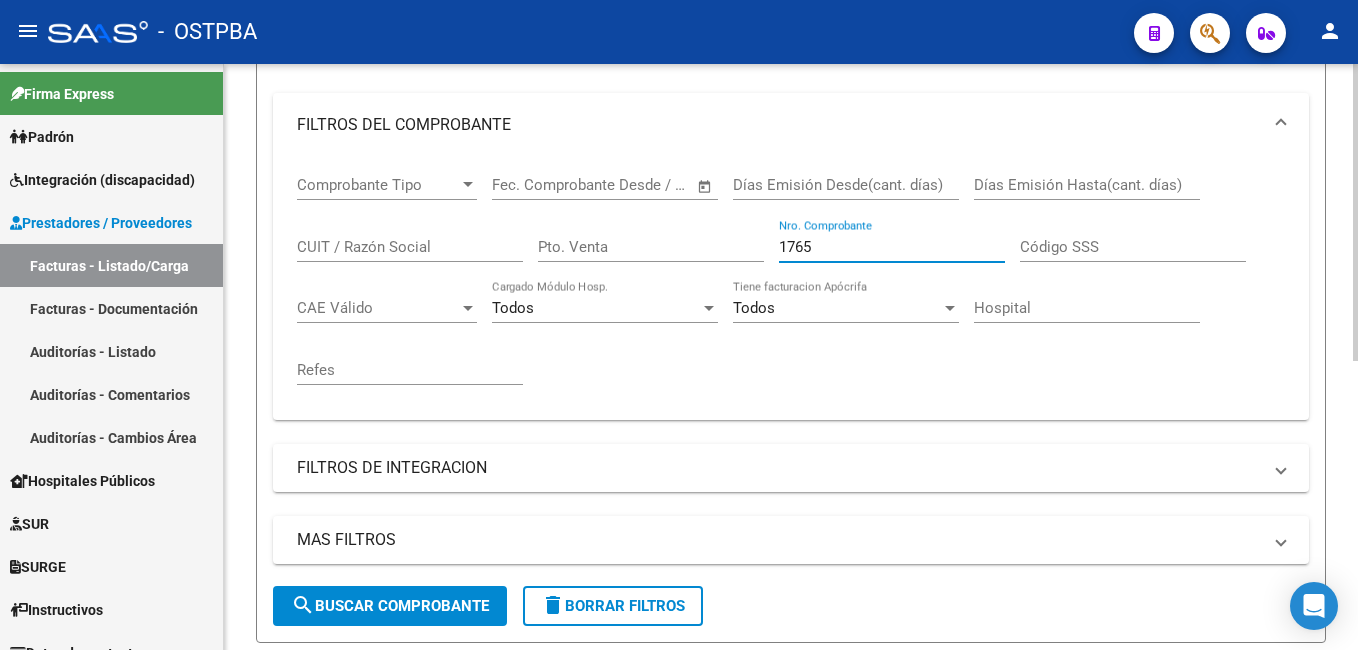 drag, startPoint x: 820, startPoint y: 250, endPoint x: 747, endPoint y: 245, distance: 73.171036 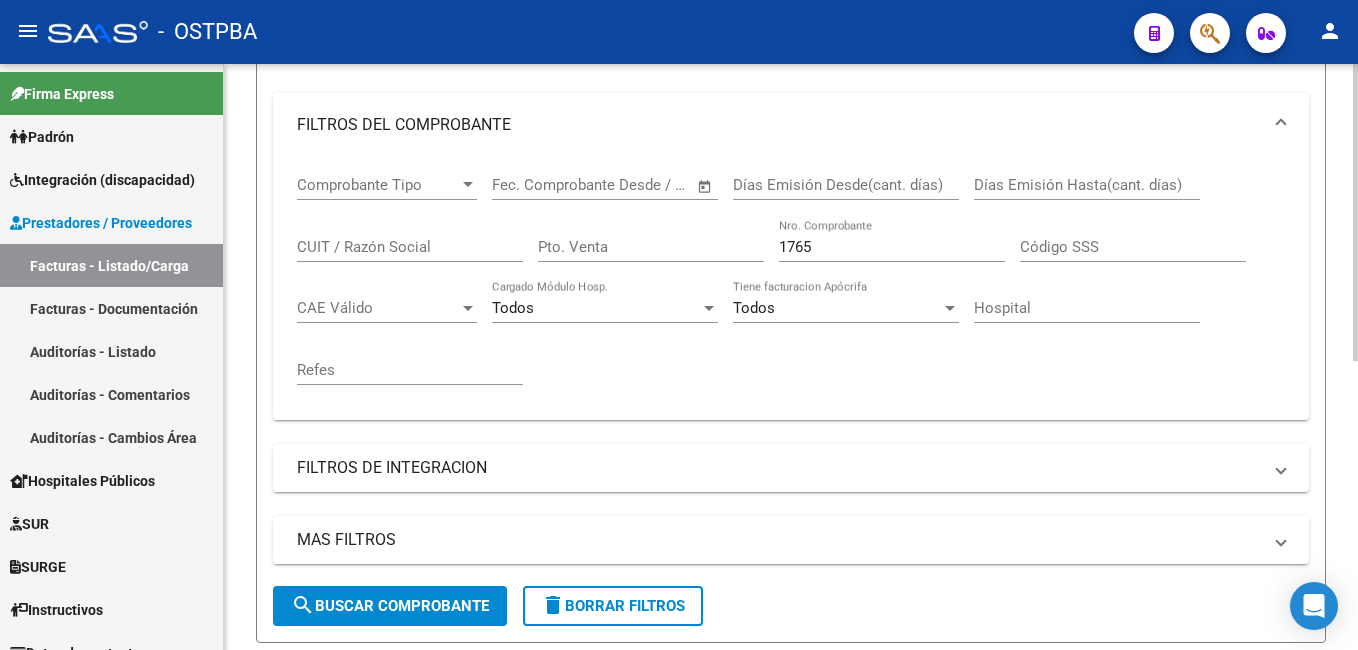 click on "[NUMBER] Nro. Comprobante" 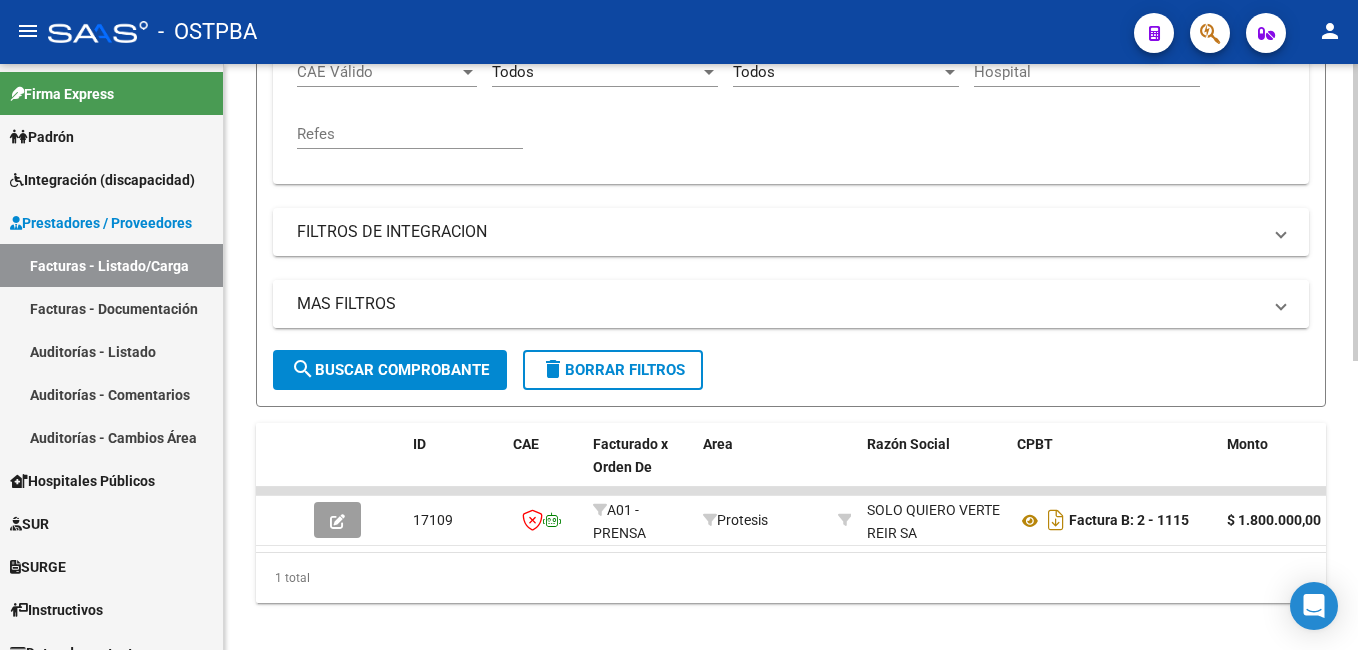scroll, scrollTop: 569, scrollLeft: 0, axis: vertical 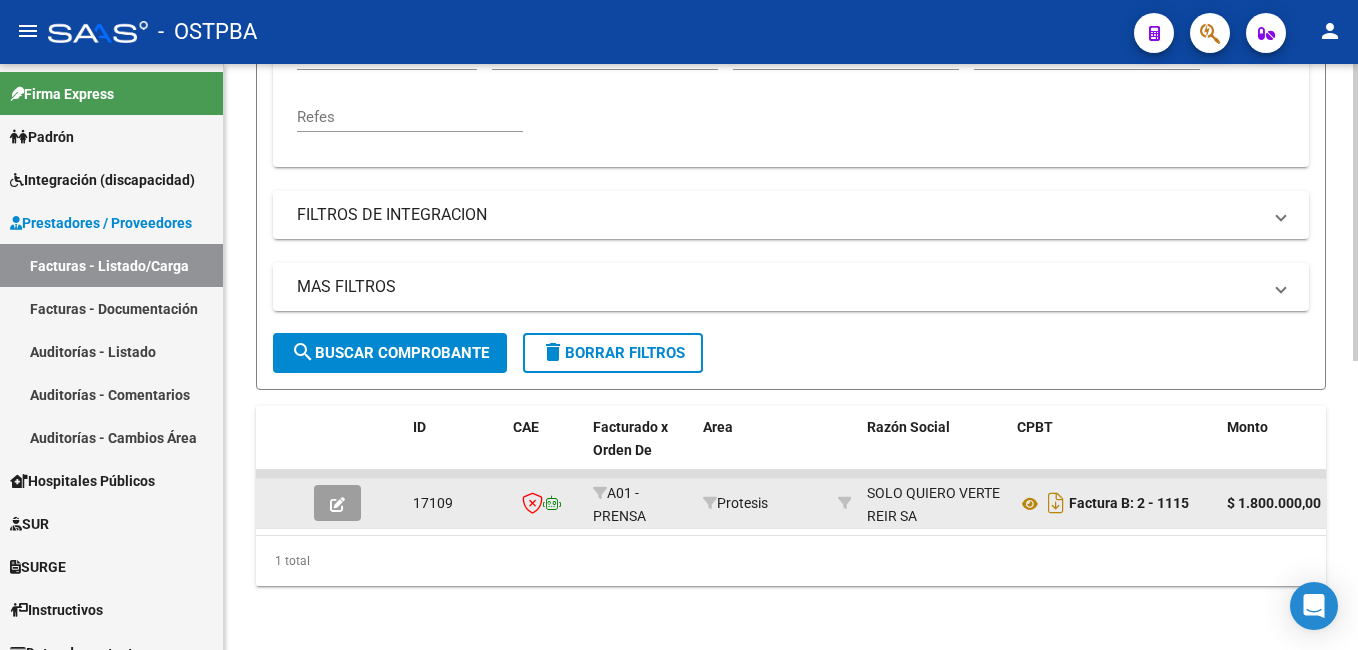 type on "1115" 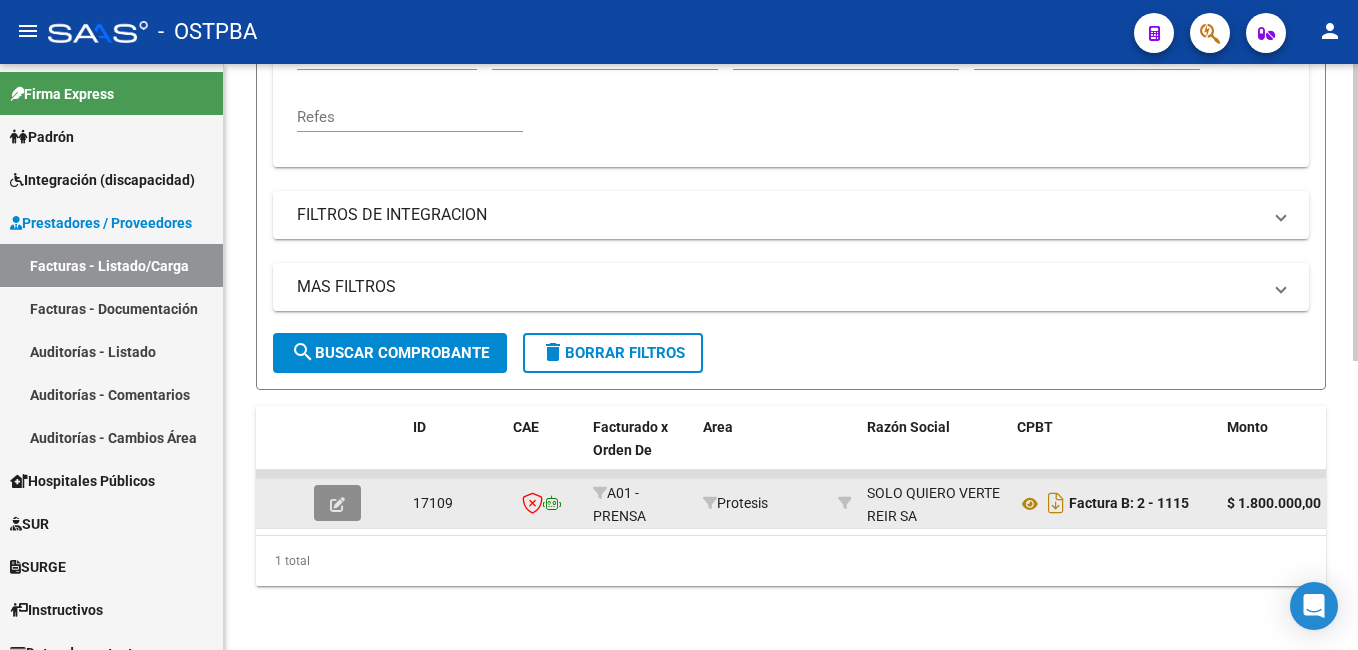 click 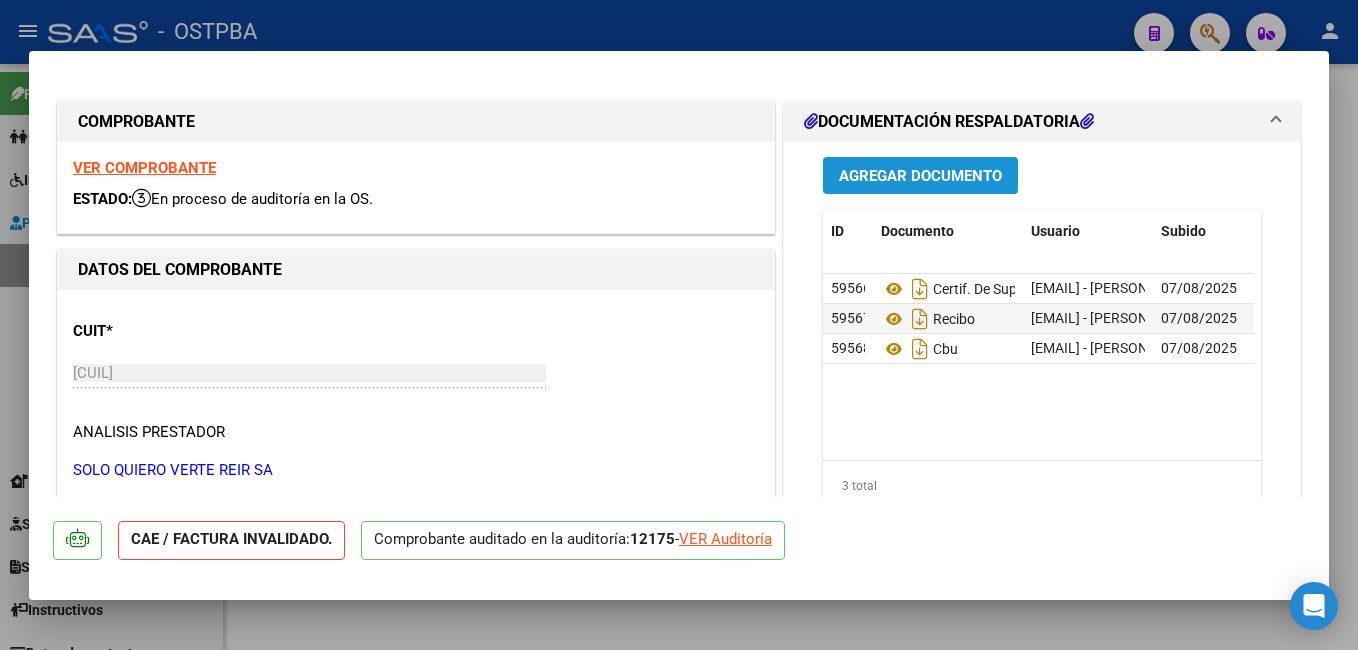 click on "Agregar Documento" at bounding box center [920, 176] 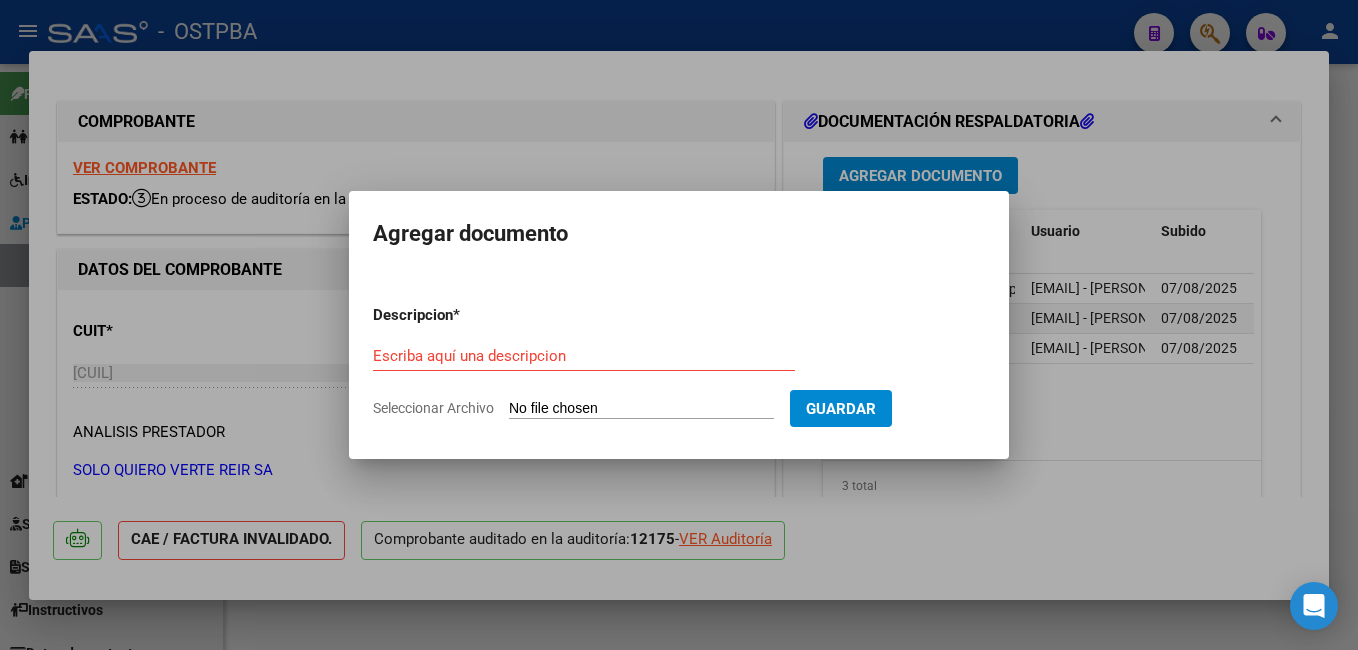 click on "Seleccionar Archivo" 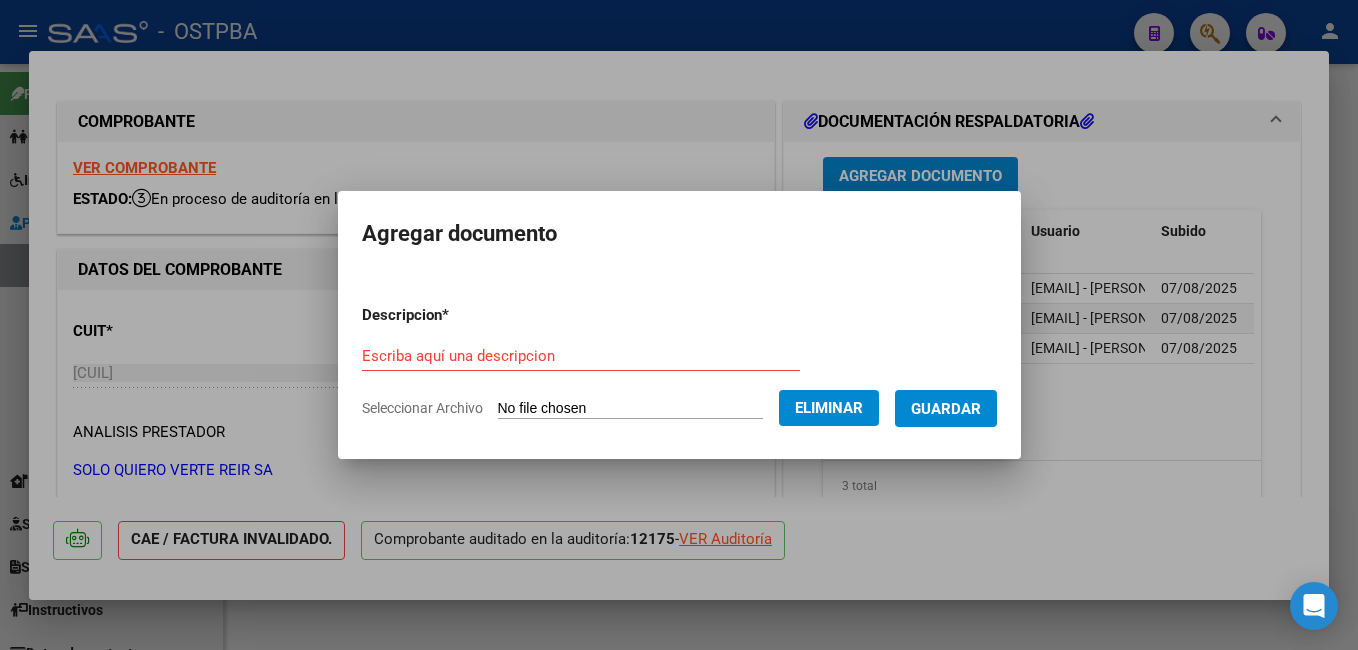 click on "Escriba aquí una descripcion" at bounding box center [581, 356] 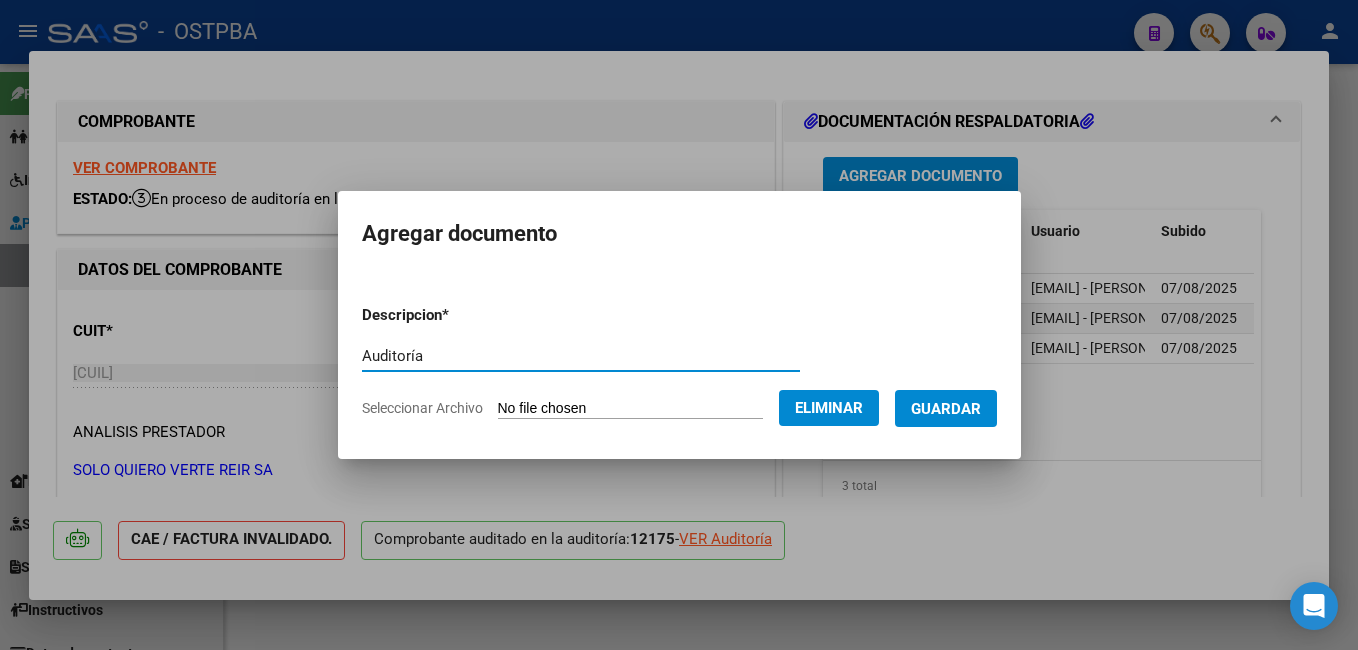 type on "Auditoría" 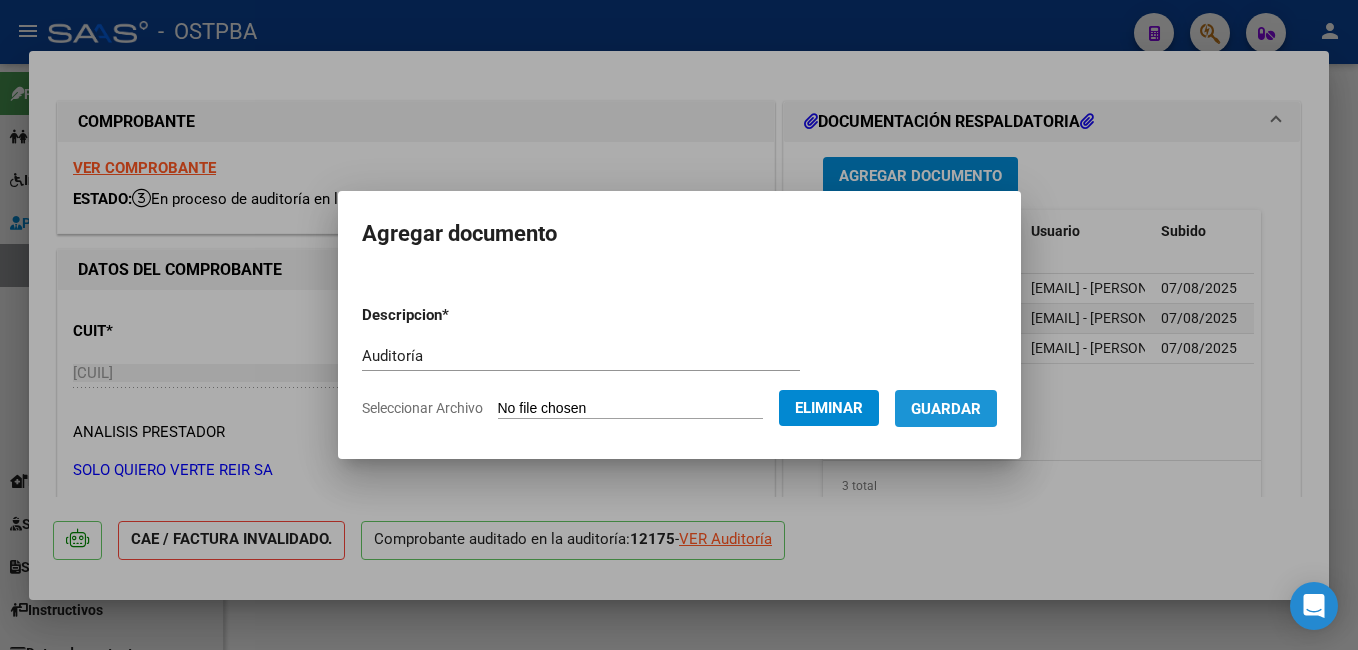 click on "Guardar" at bounding box center (946, 409) 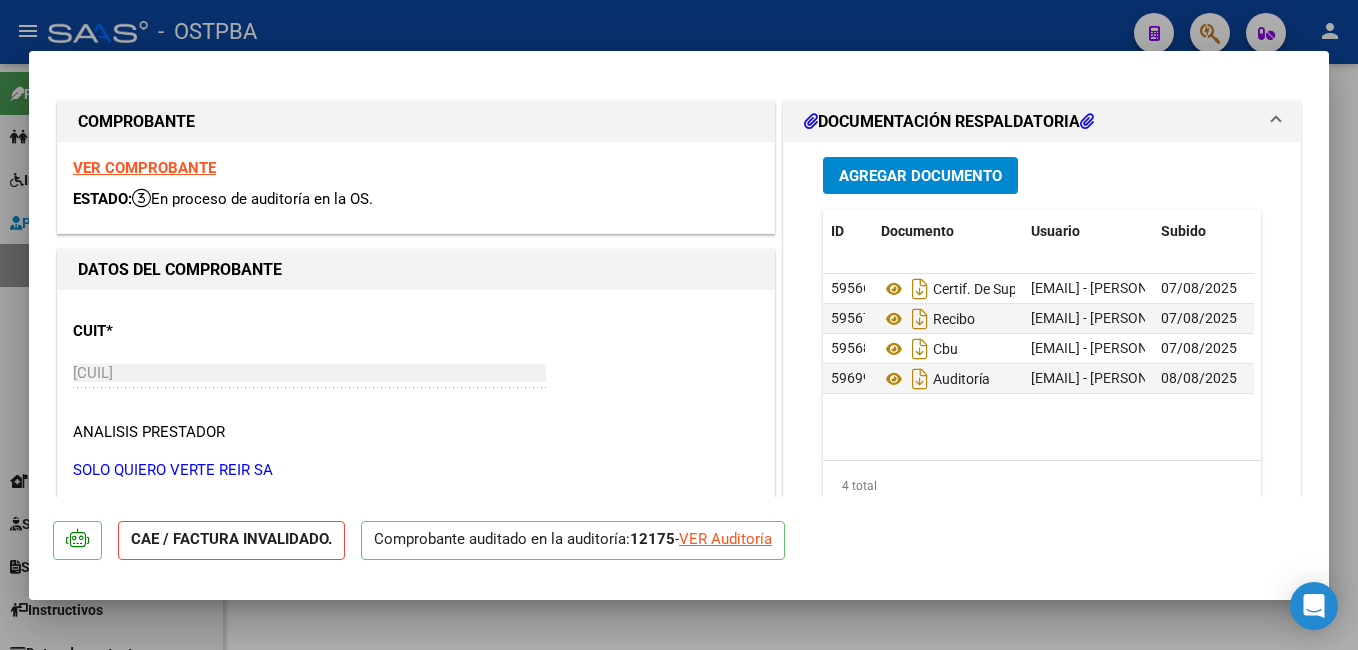 click at bounding box center [679, 325] 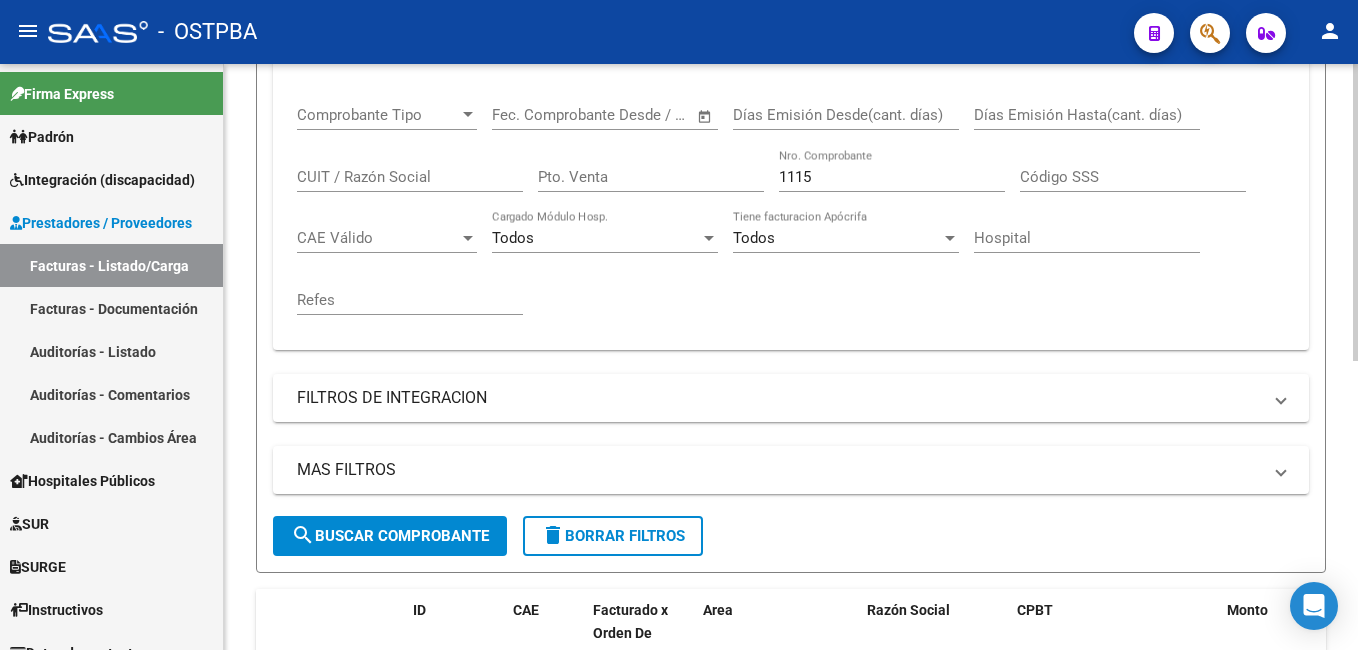 scroll, scrollTop: 369, scrollLeft: 0, axis: vertical 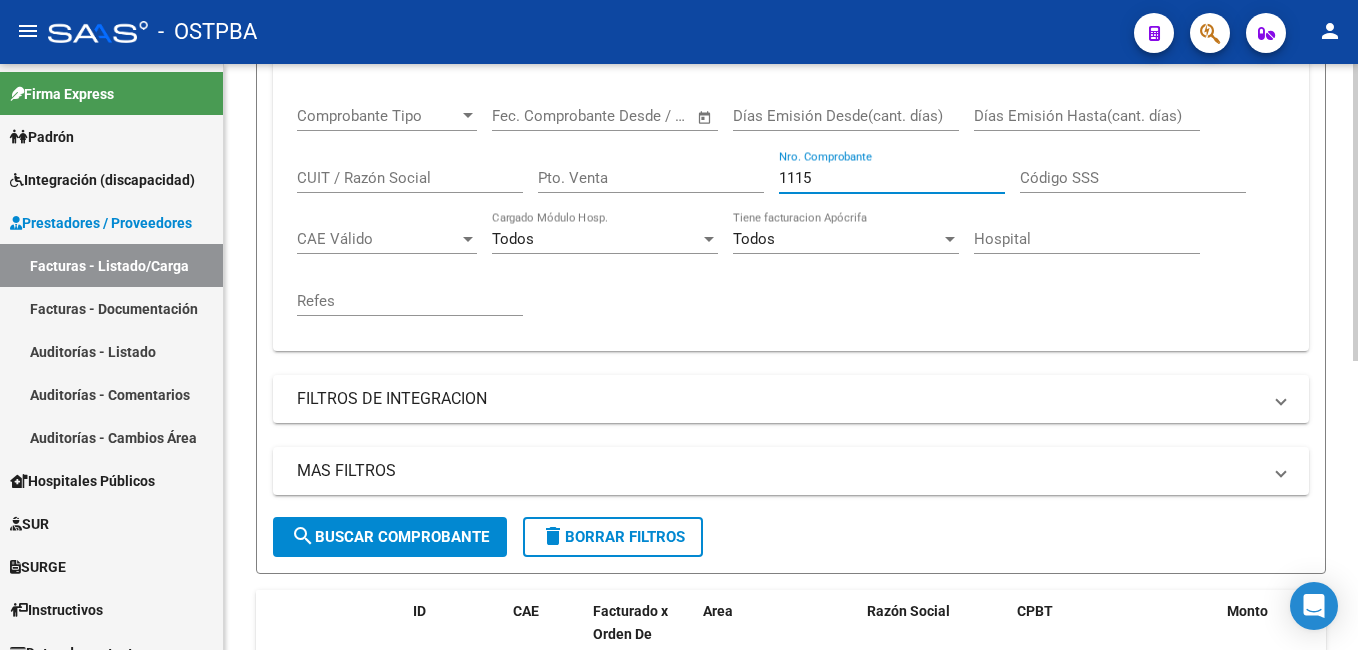drag, startPoint x: 819, startPoint y: 185, endPoint x: 750, endPoint y: 180, distance: 69.18092 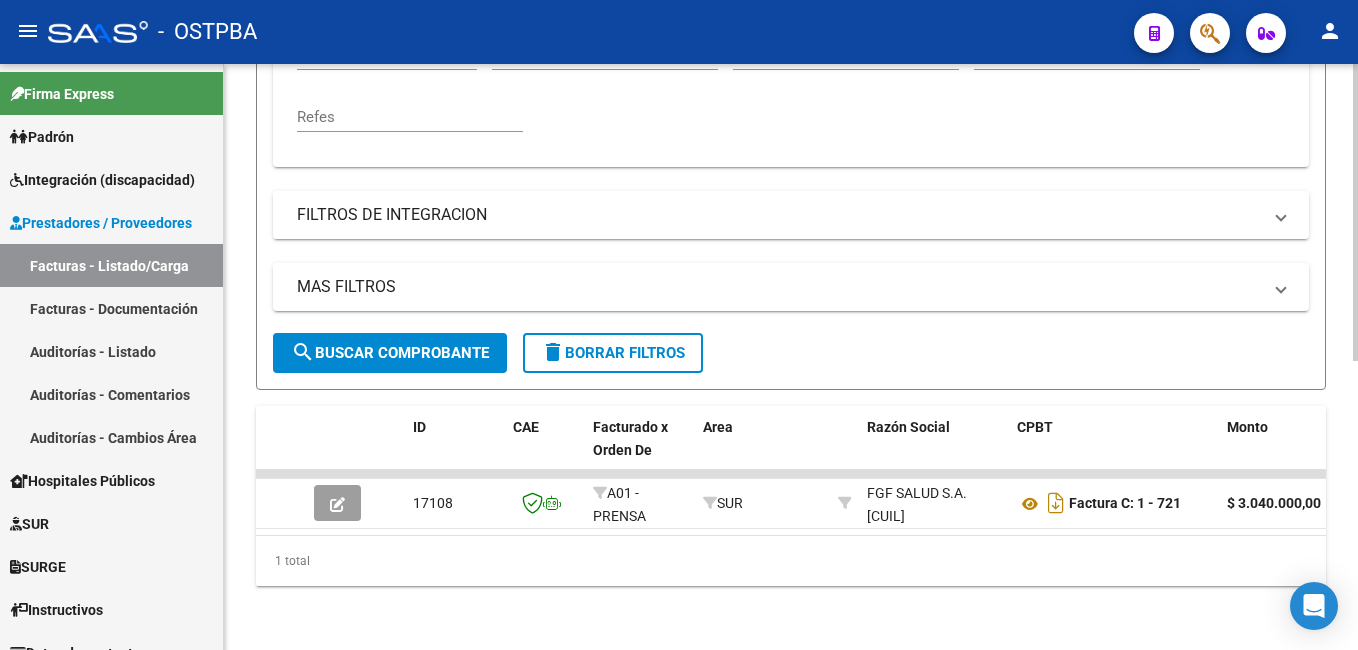 scroll, scrollTop: 569, scrollLeft: 0, axis: vertical 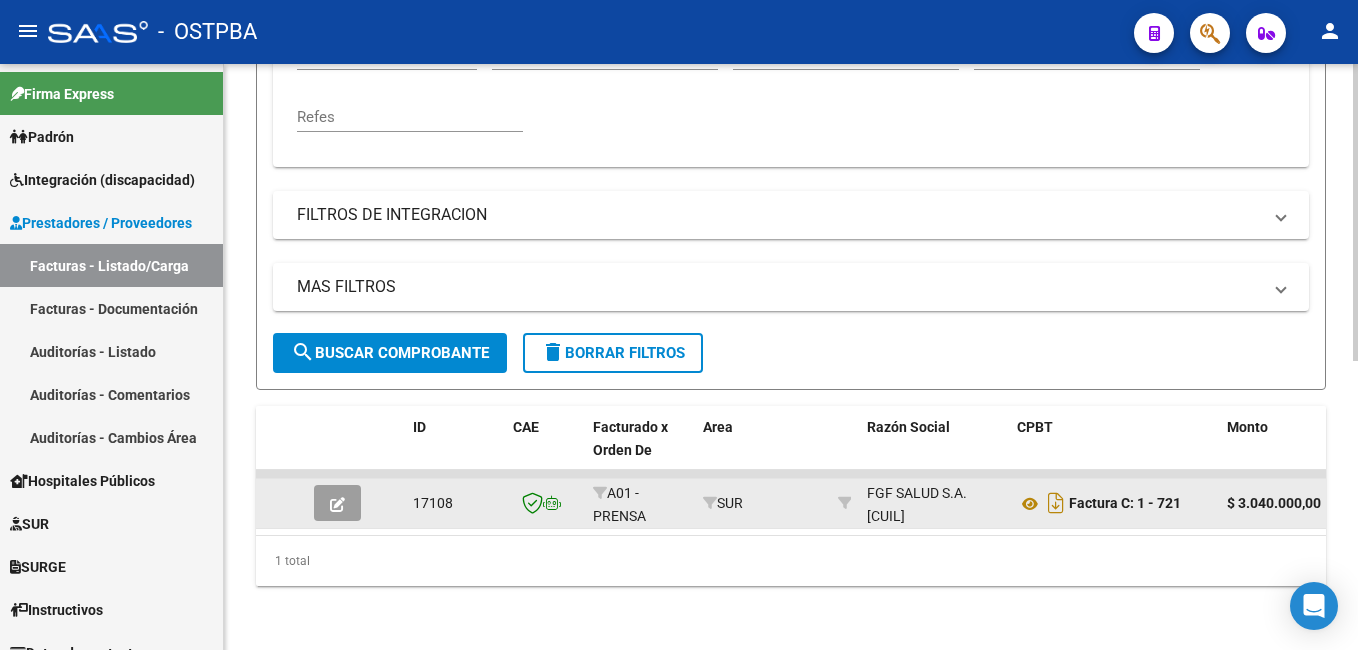 type on "721" 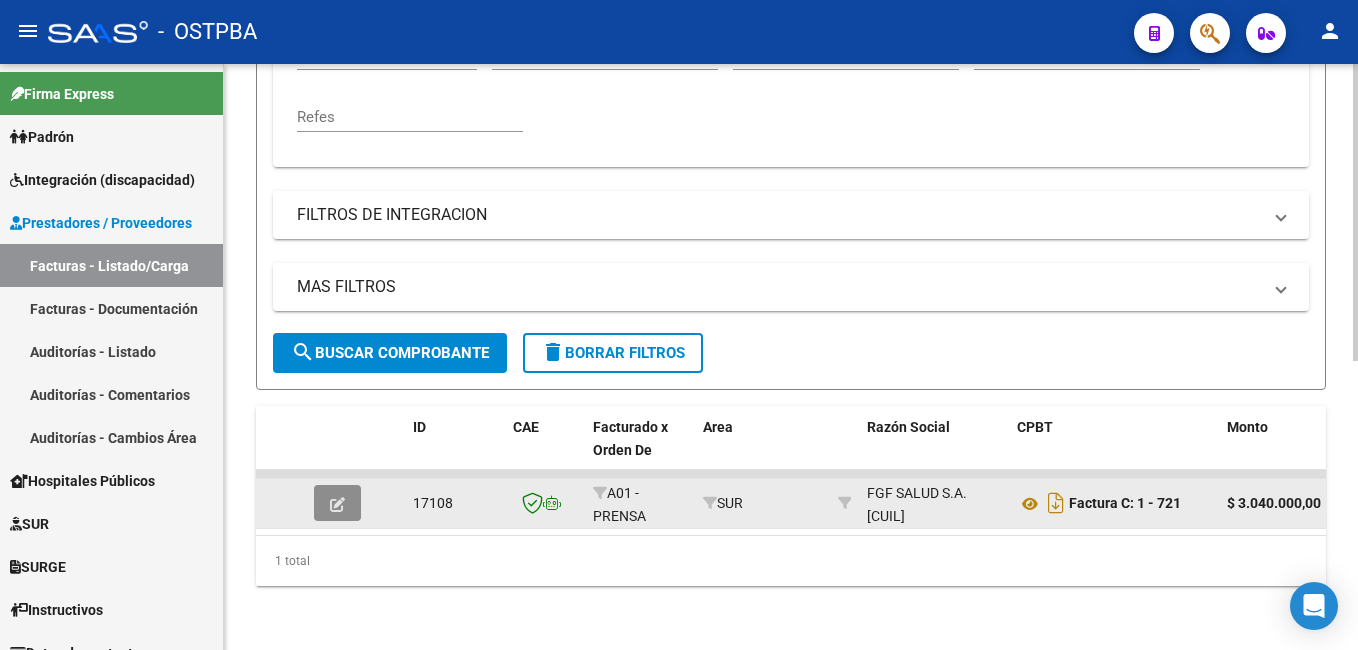 click 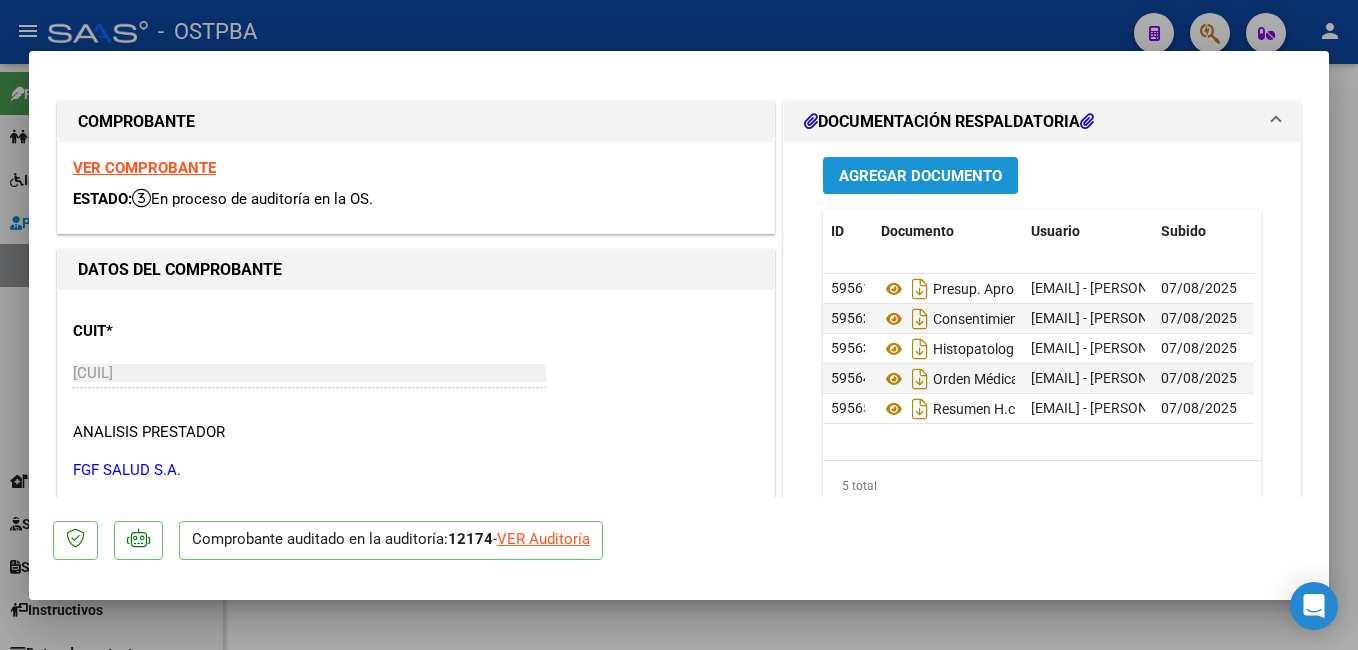 click on "Agregar Documento" at bounding box center [920, 175] 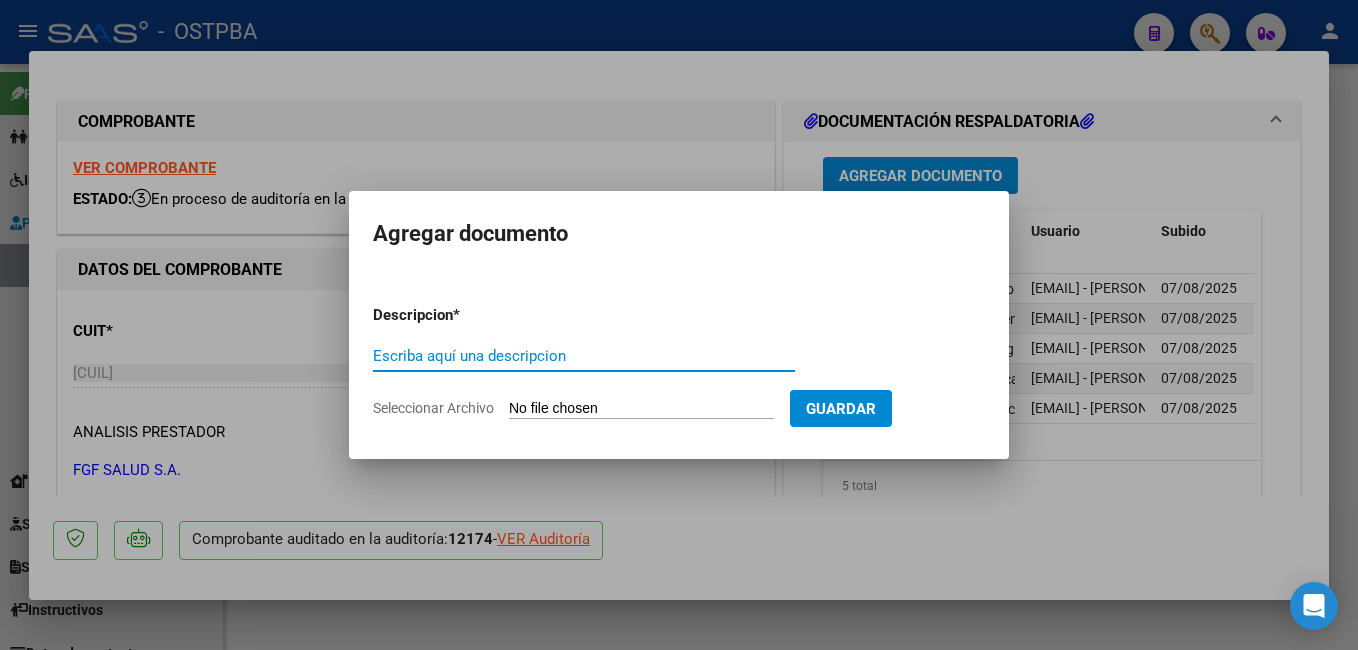 click on "Escriba aquí una descripcion" at bounding box center (584, 356) 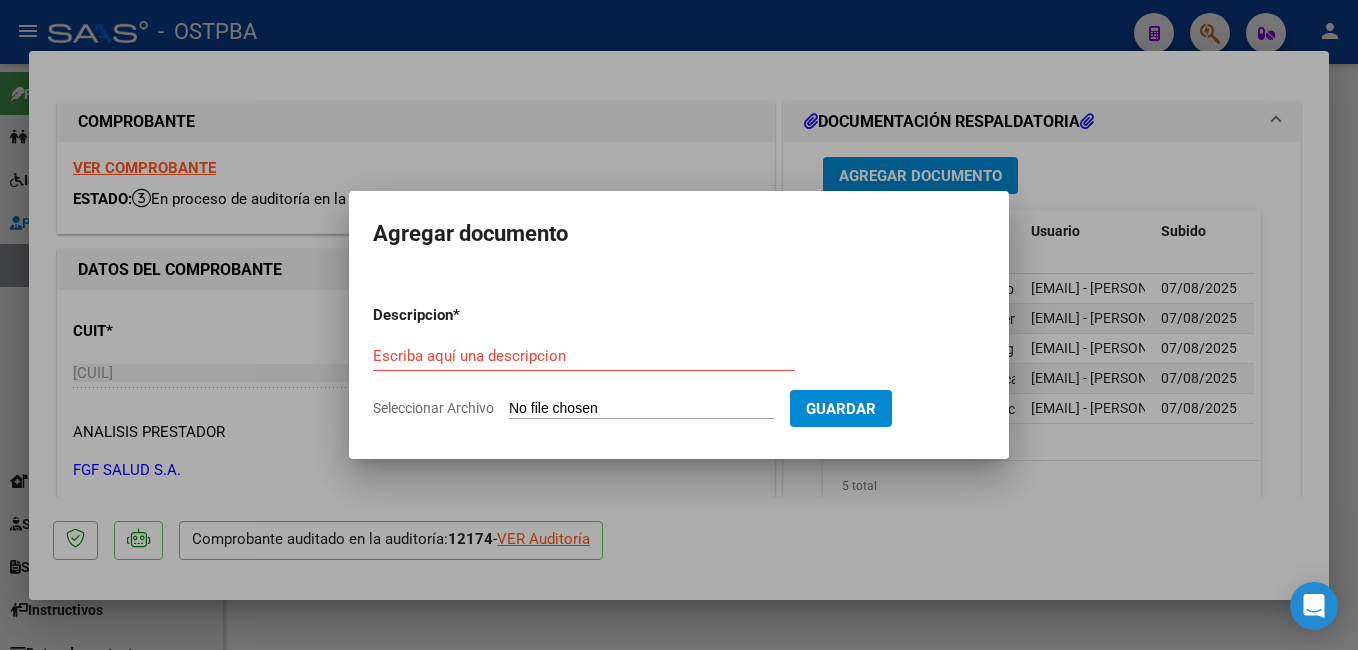 click on "Seleccionar Archivo" 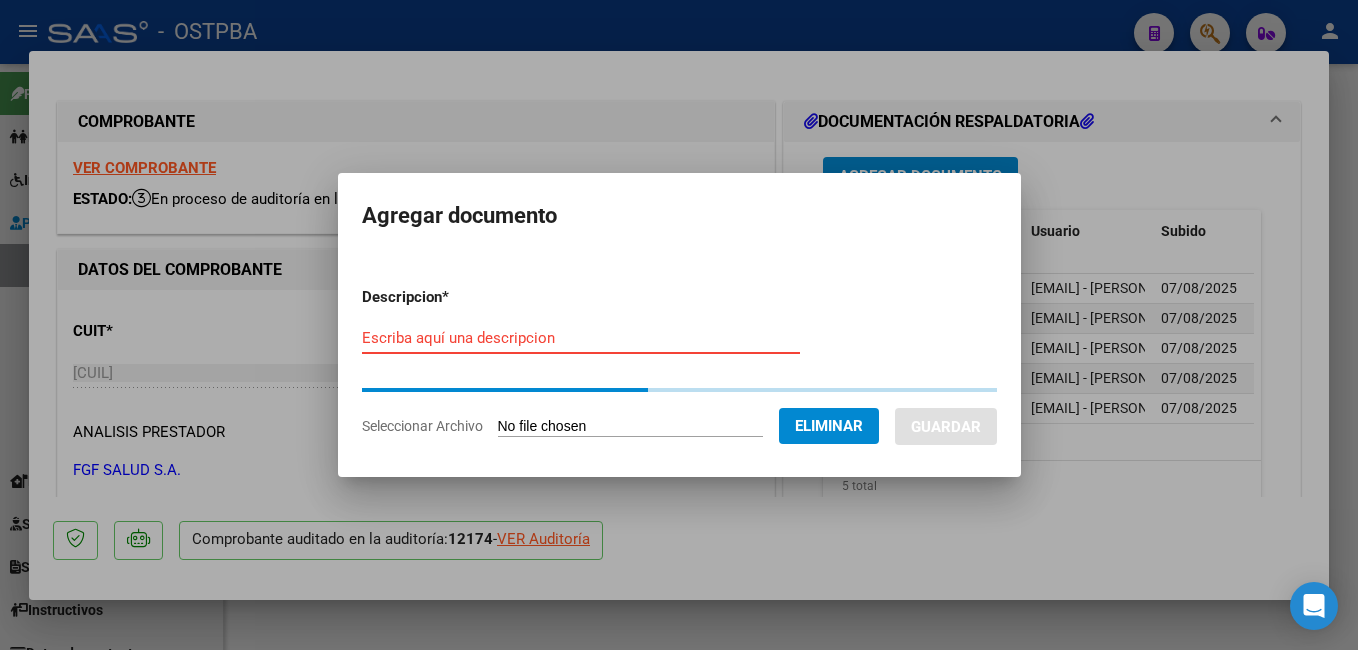 click on "Escriba aquí una descripcion" at bounding box center (581, 338) 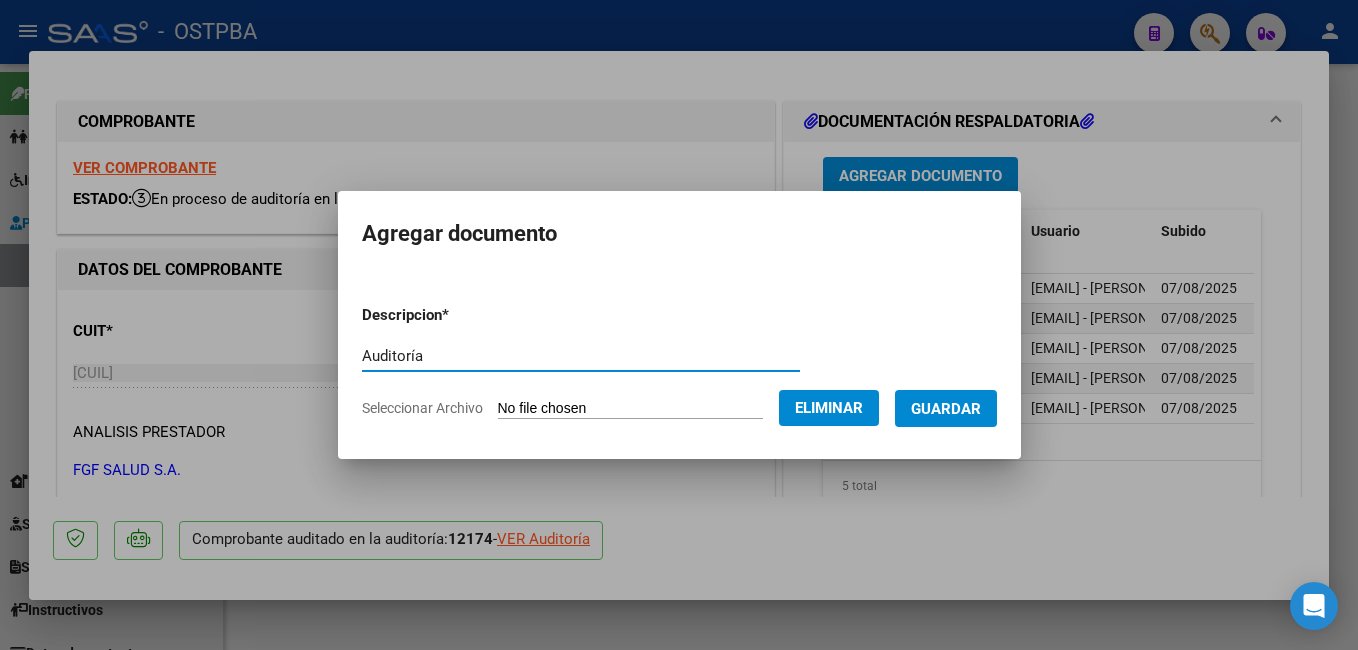 type on "Auditoría" 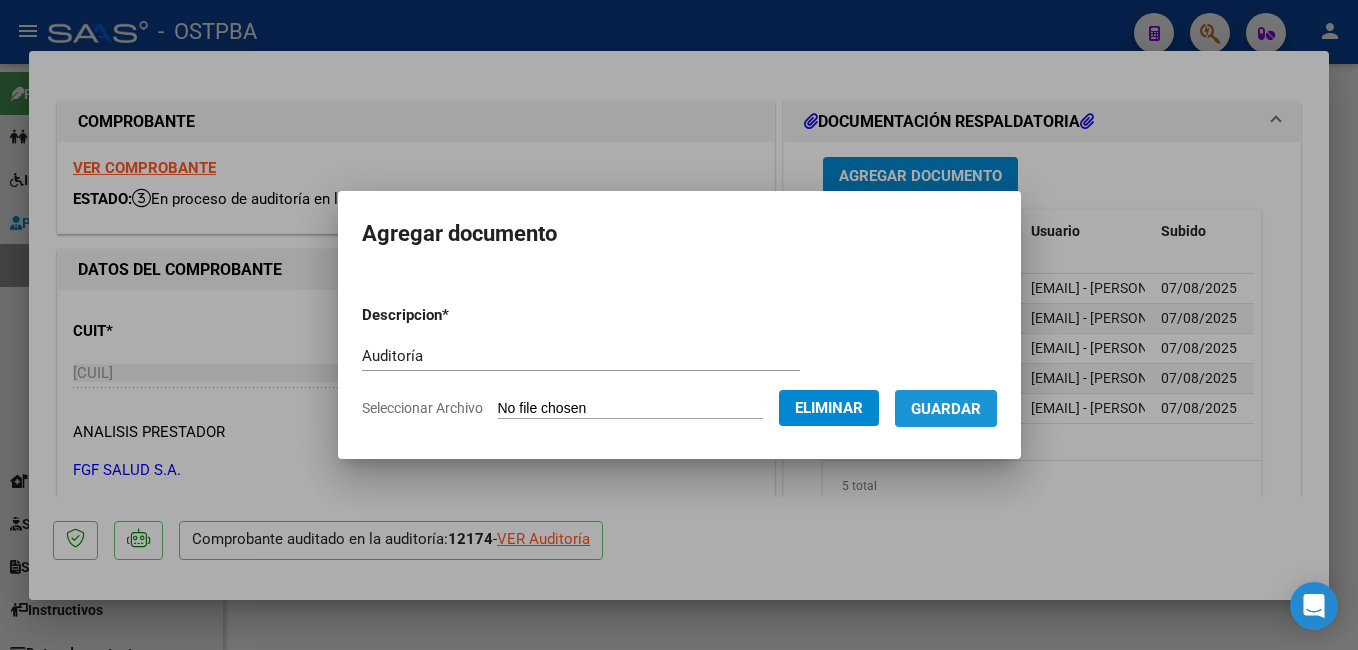 click on "Guardar" at bounding box center (946, 409) 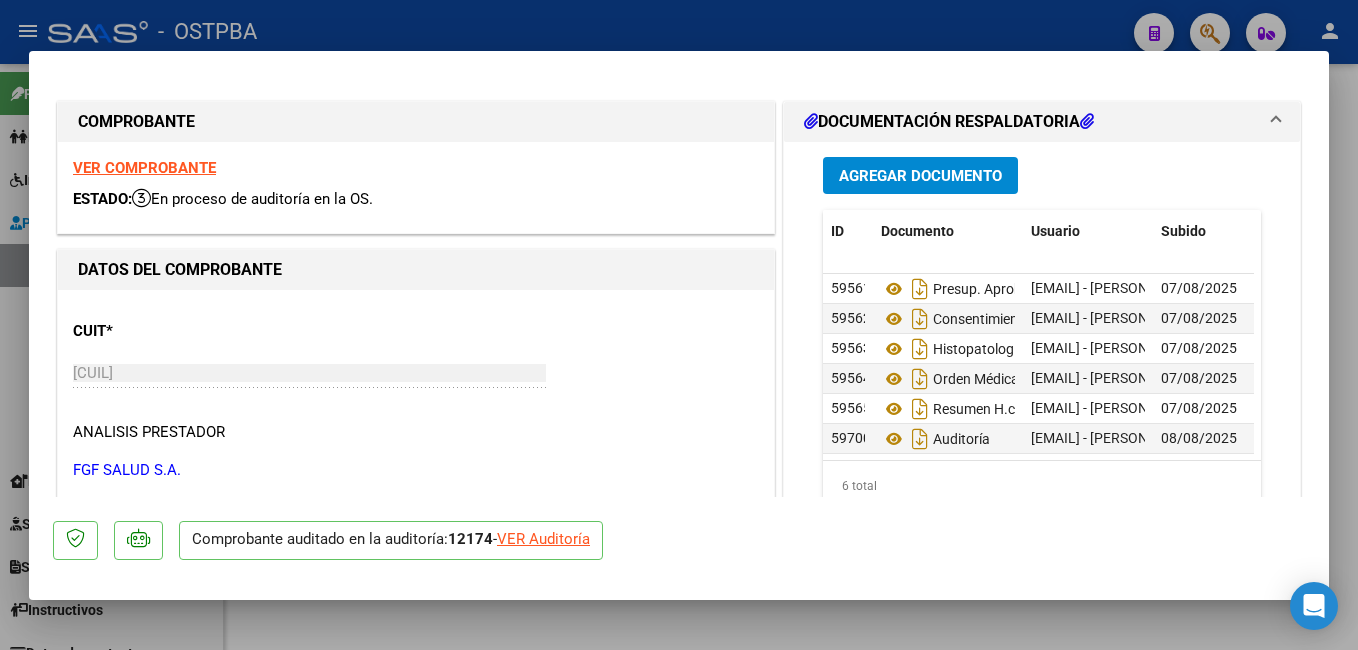 click at bounding box center (679, 325) 